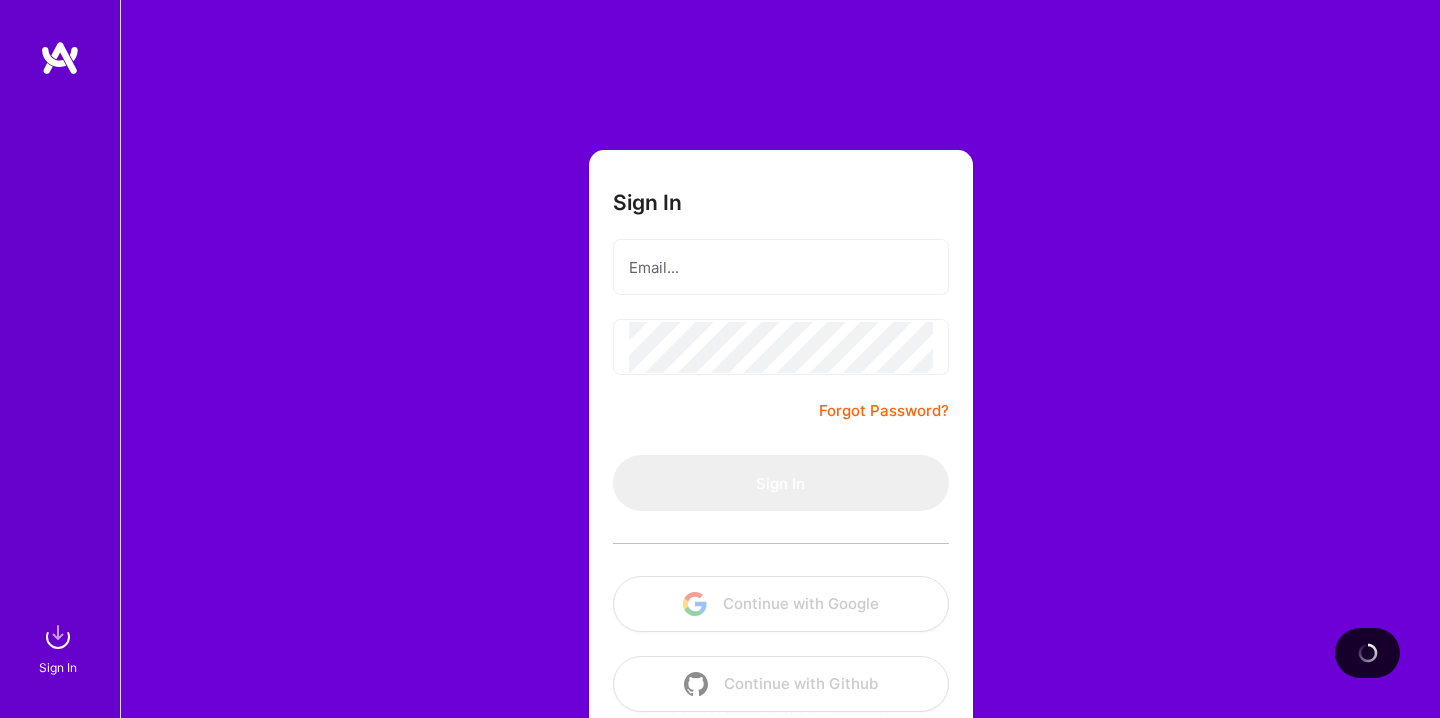 scroll, scrollTop: 0, scrollLeft: 0, axis: both 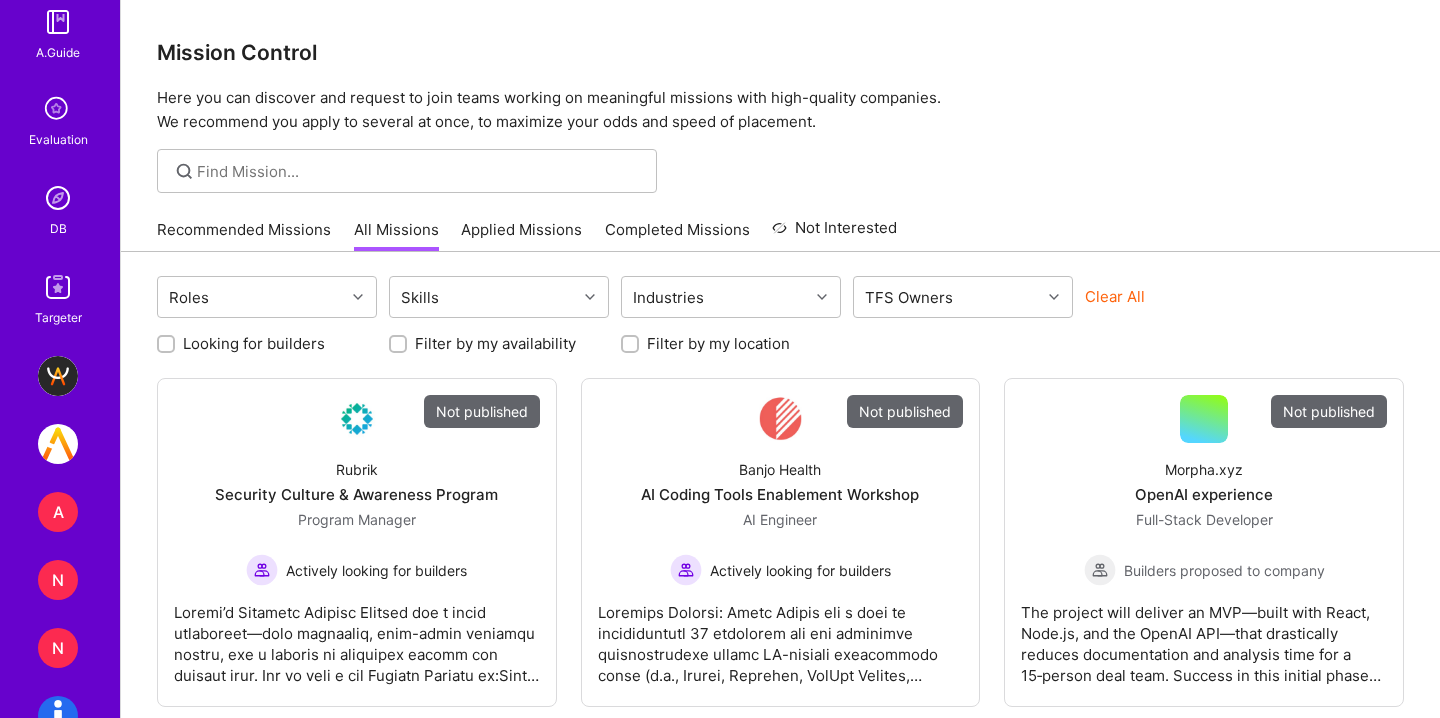 click at bounding box center [58, 198] 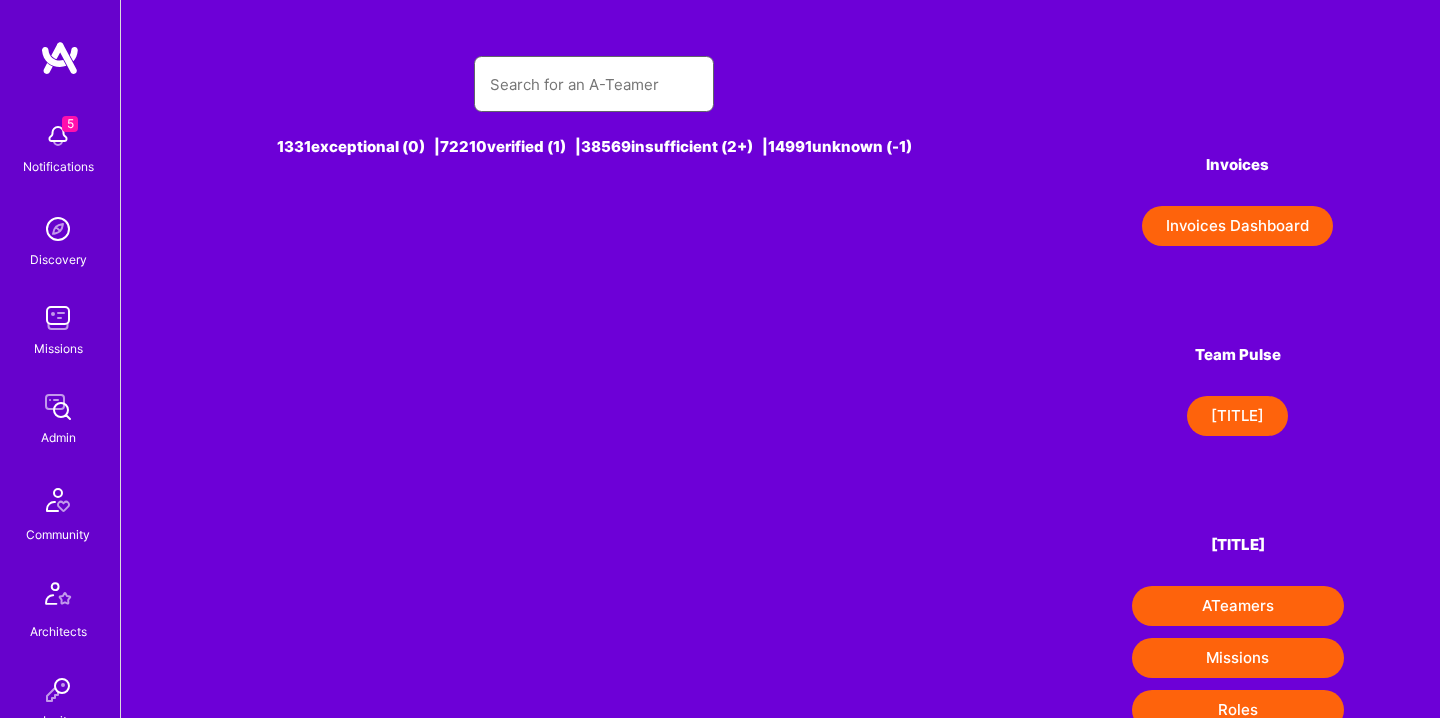 click at bounding box center [594, 84] 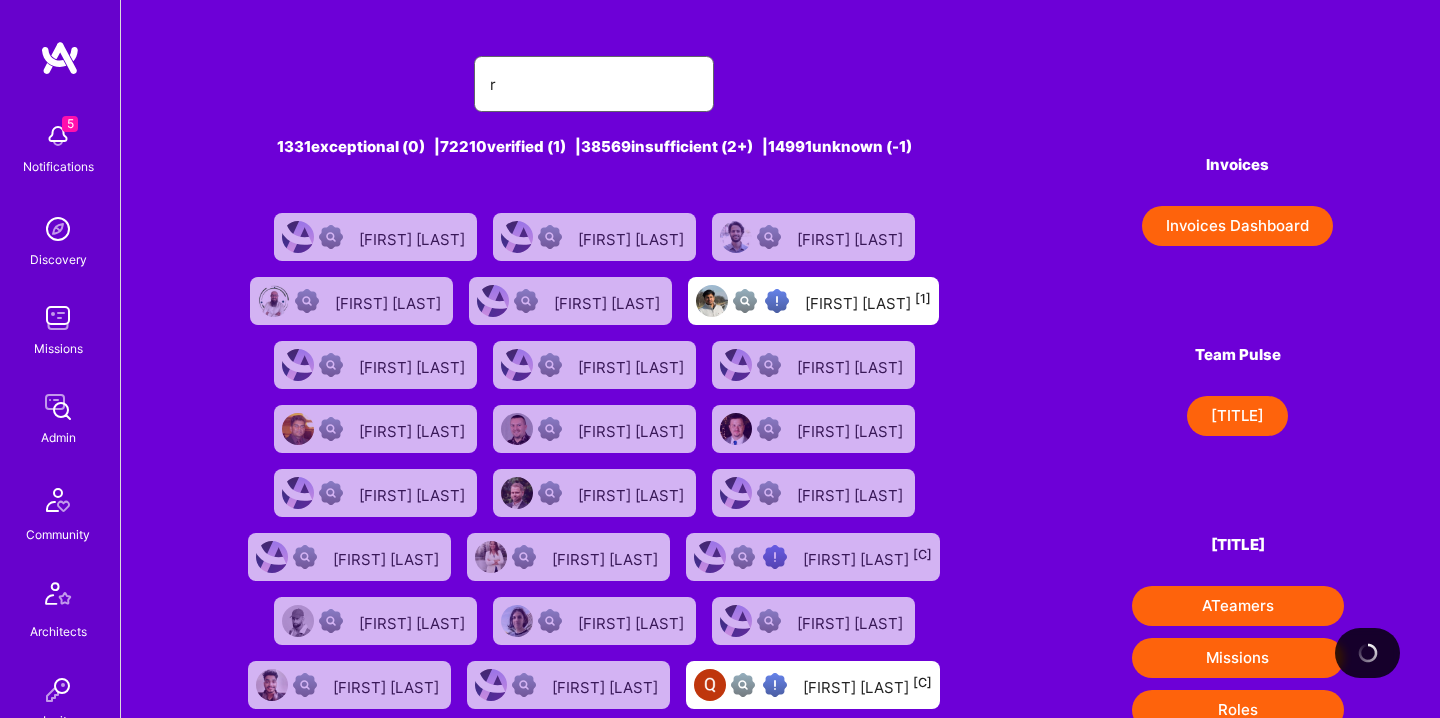 type on "r" 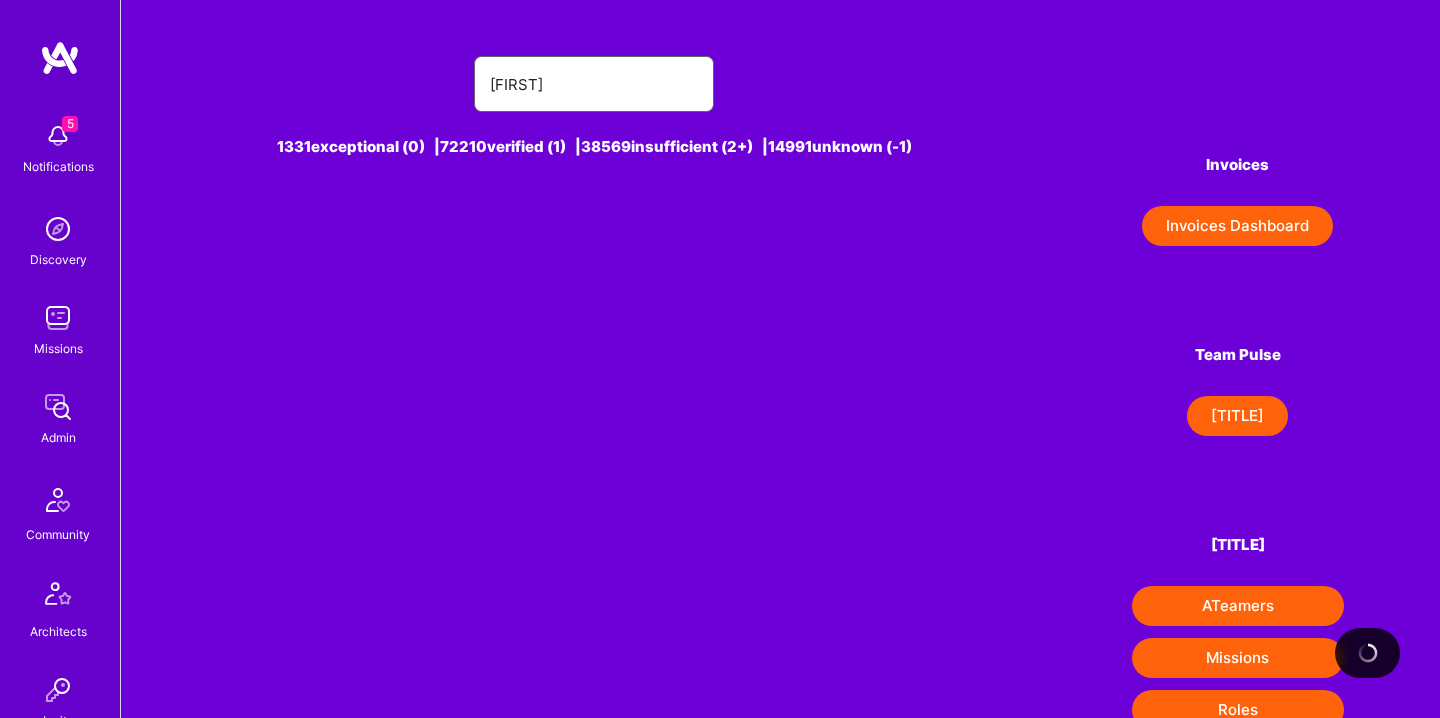 type on "o" 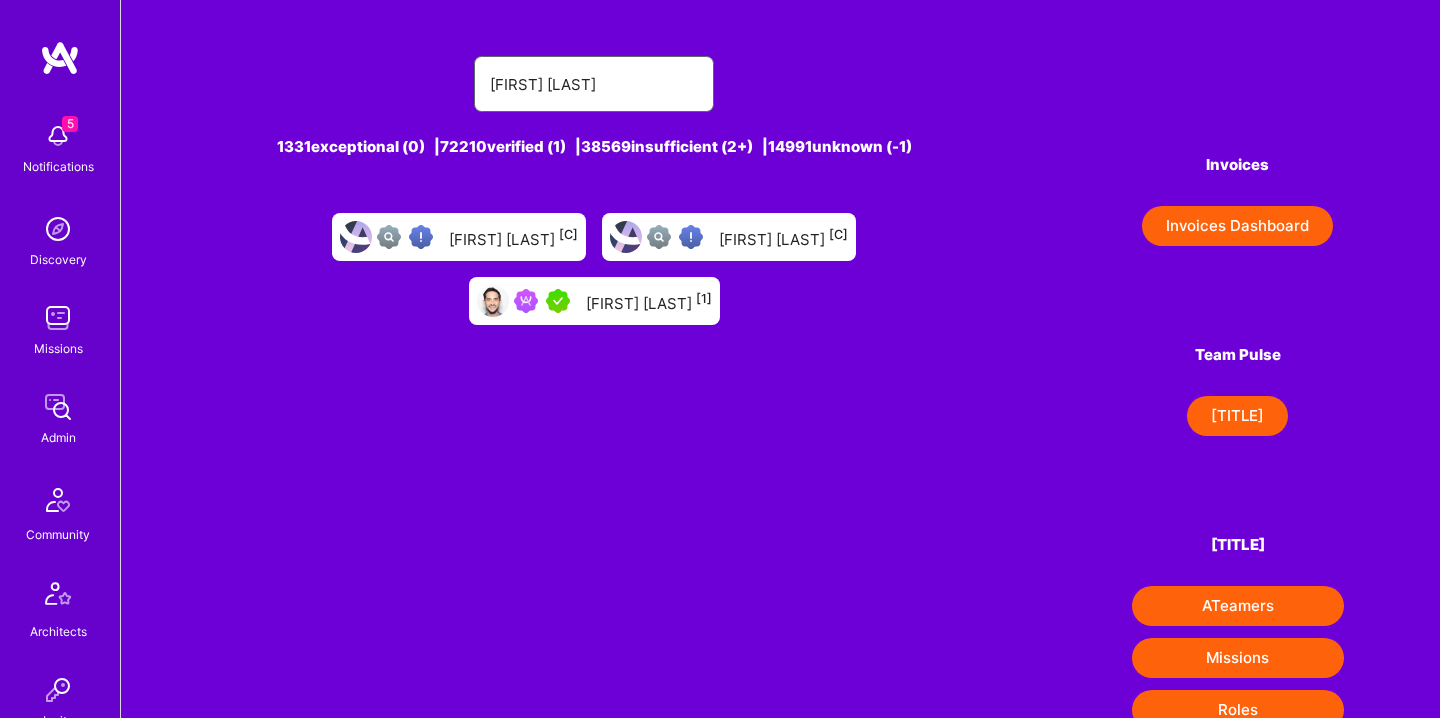 type on "[FIRST] [LAST]" 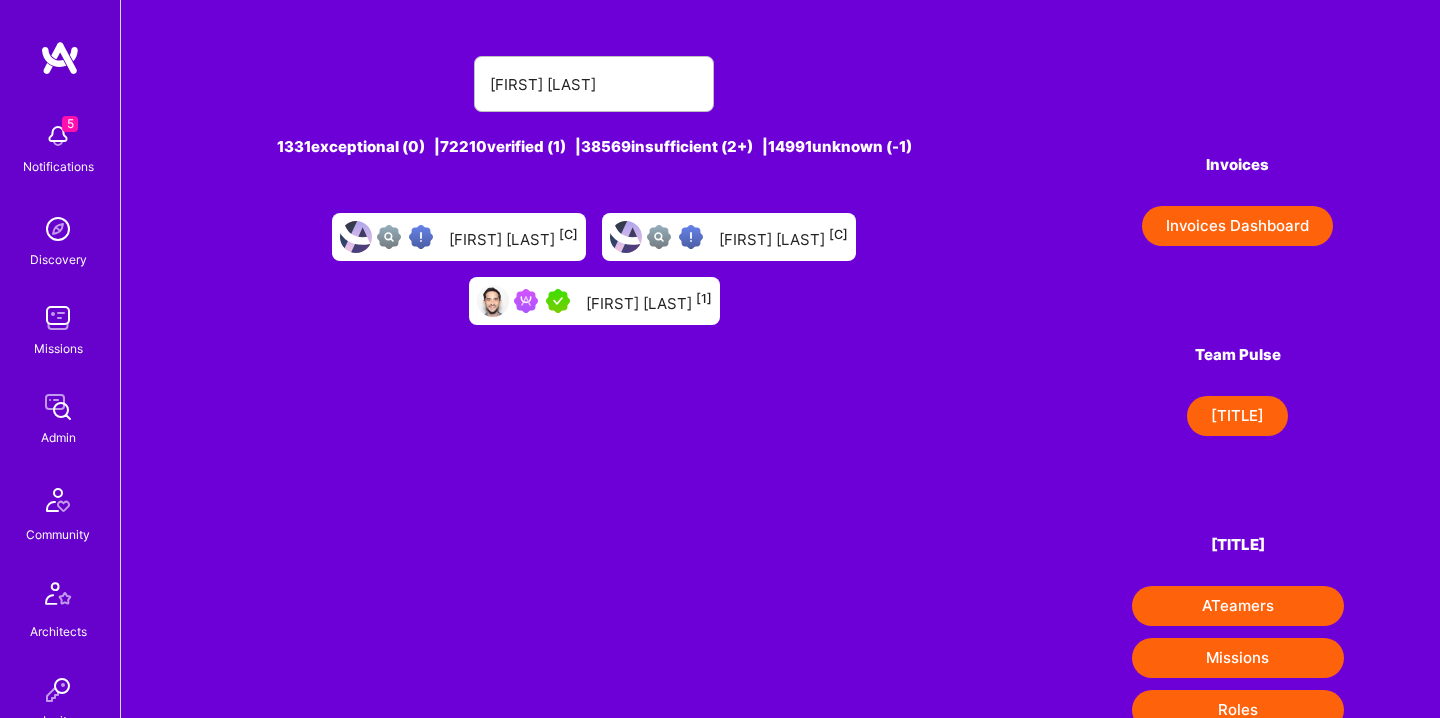 click at bounding box center [543, 301] 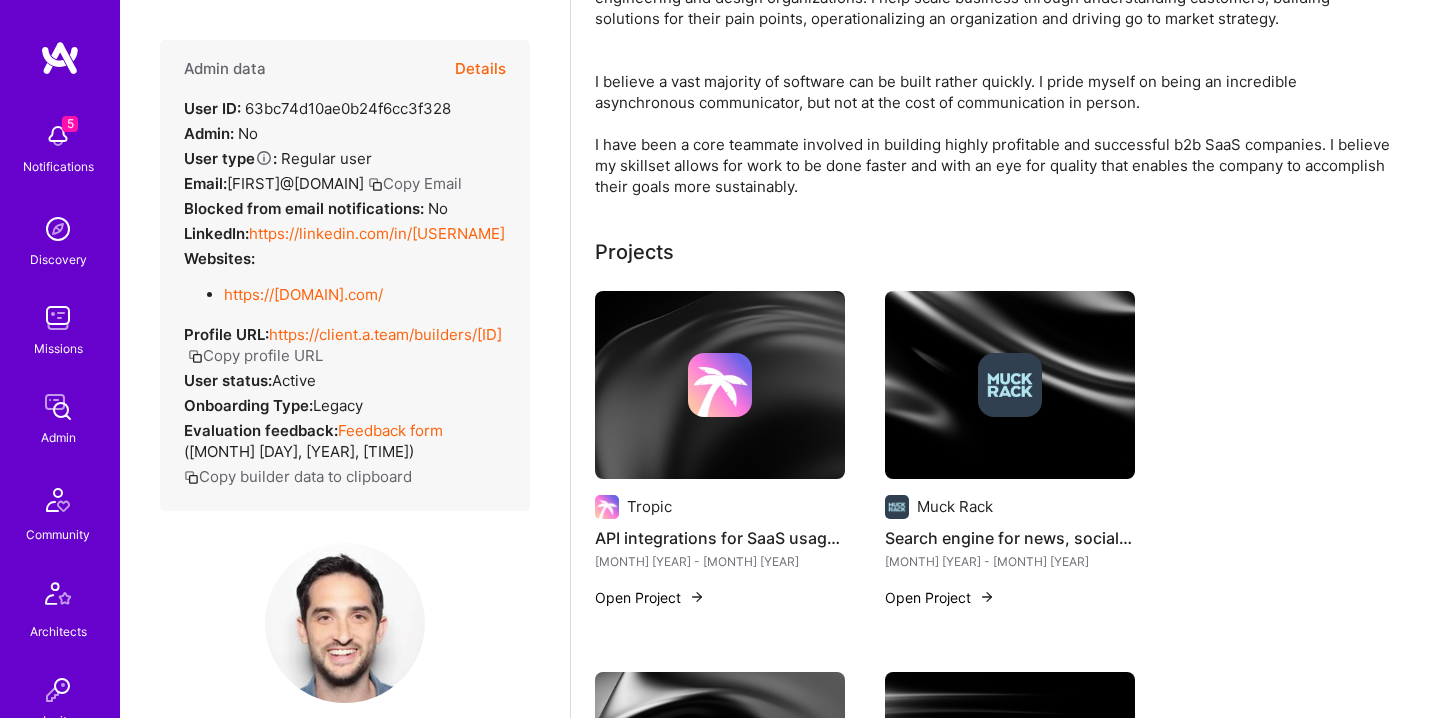 scroll, scrollTop: 673, scrollLeft: 0, axis: vertical 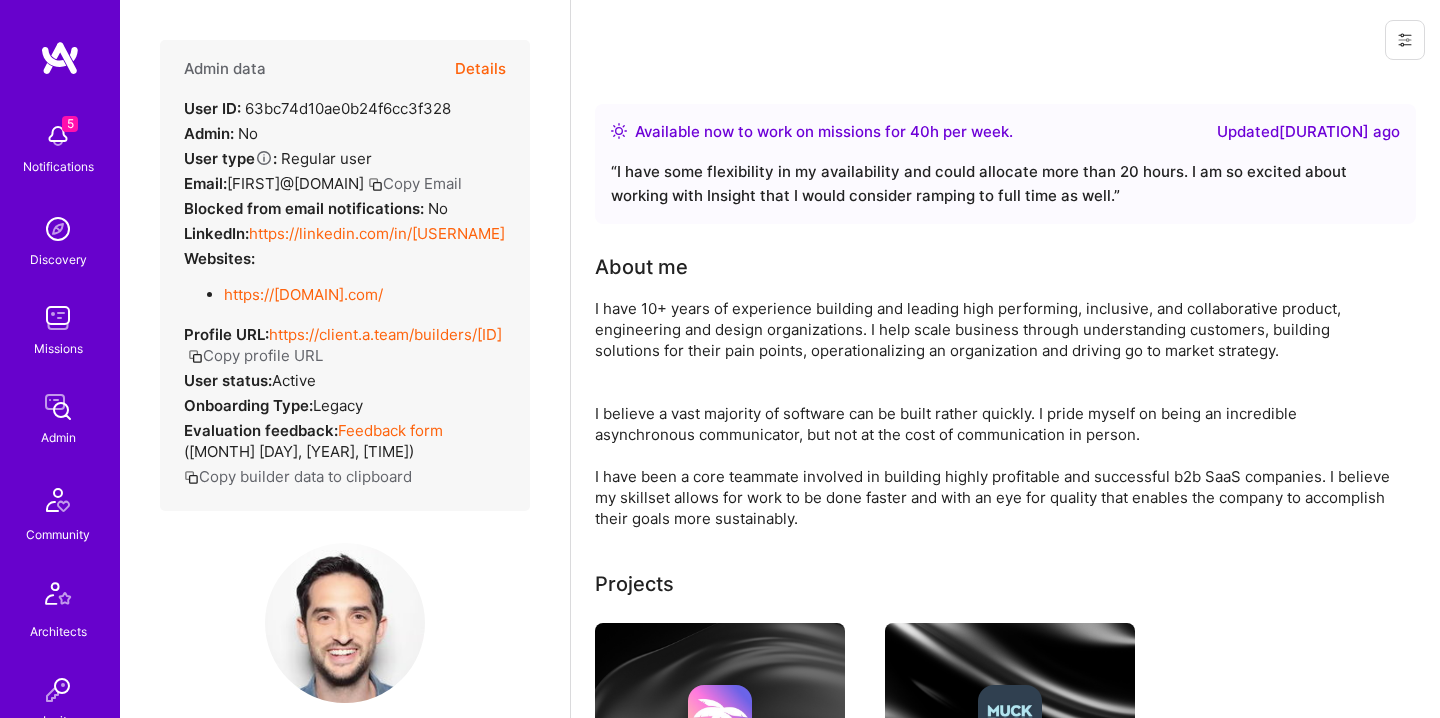 click on "Details" at bounding box center (480, 69) 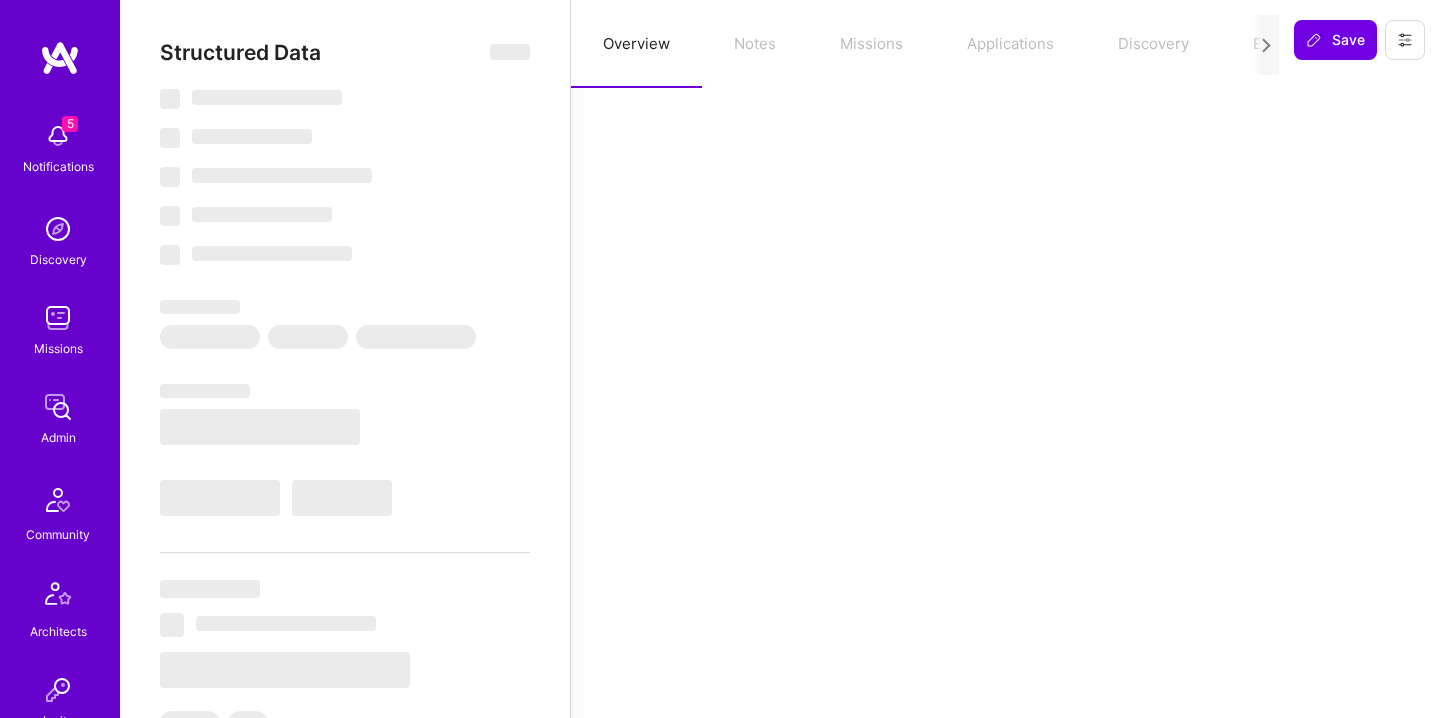 select on "Right Now" 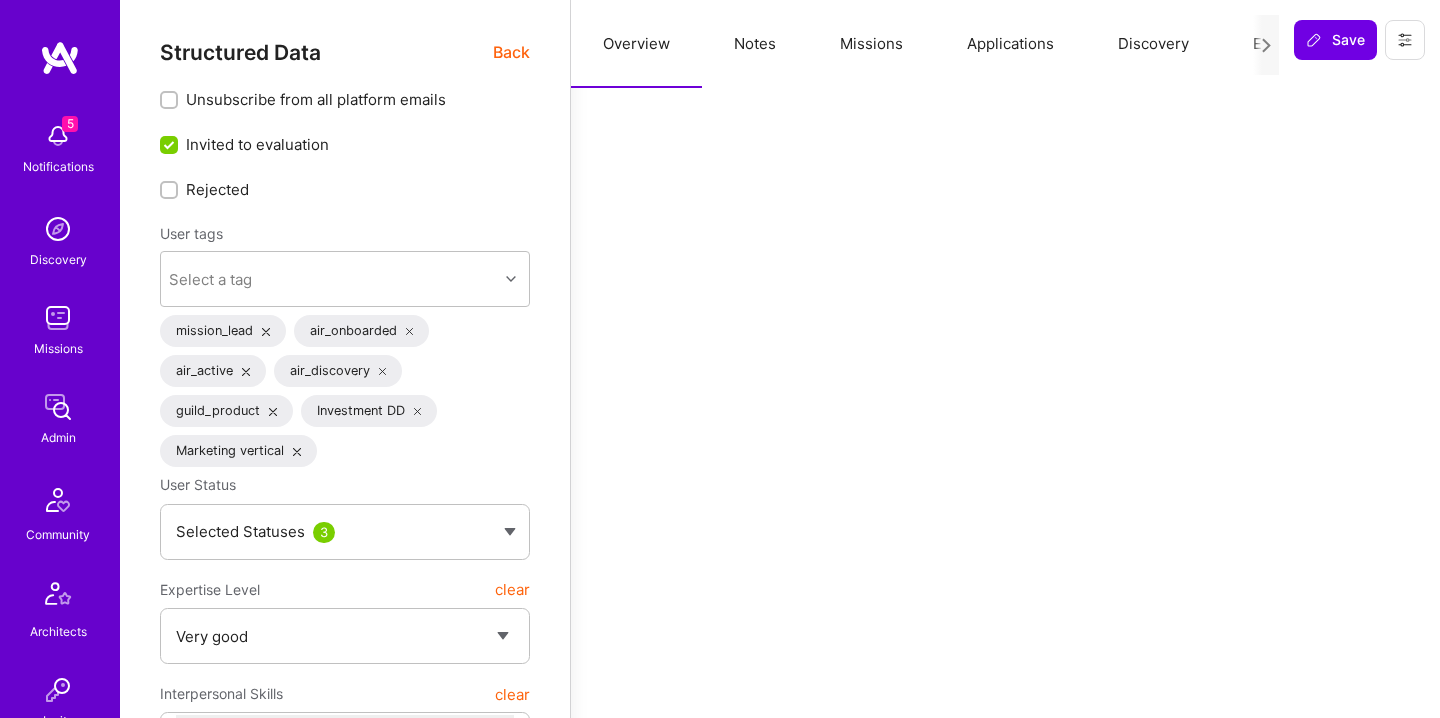 click on "Notes" at bounding box center [755, 44] 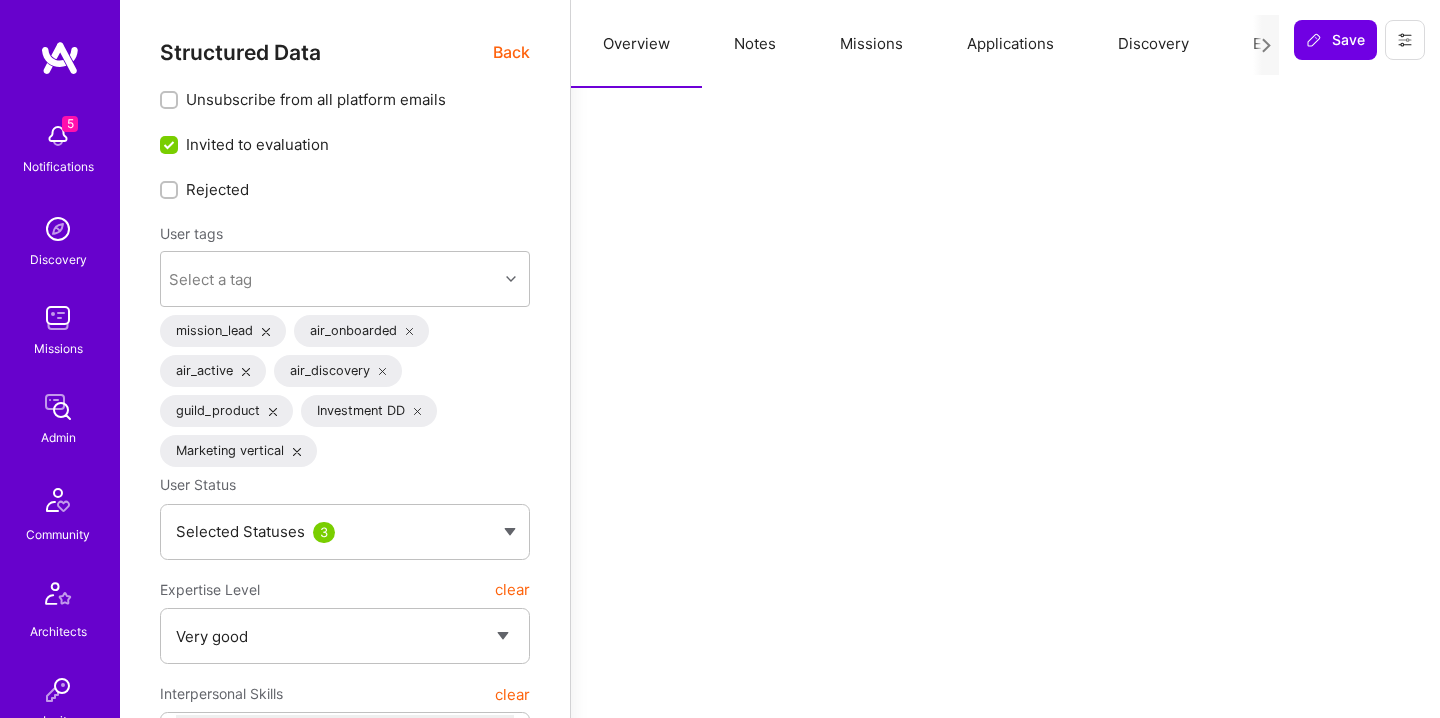 type on "x" 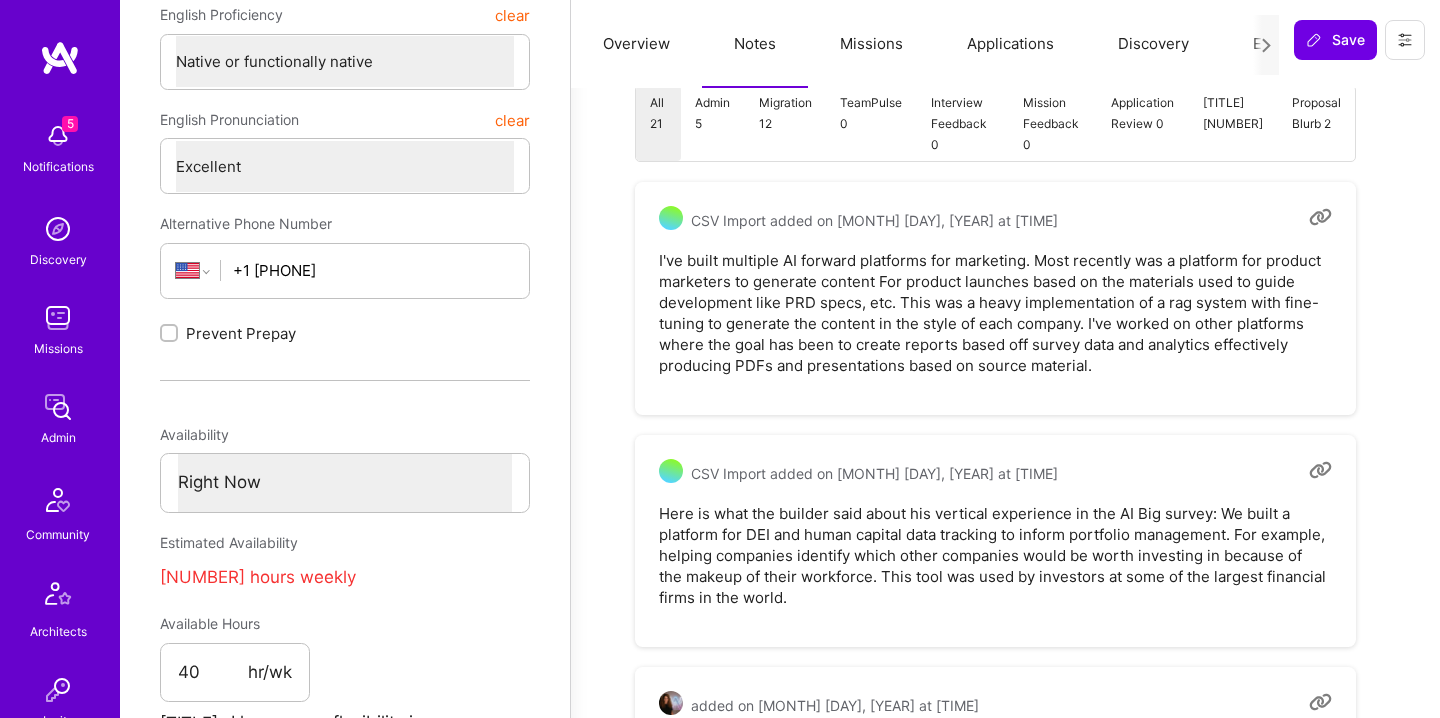 scroll, scrollTop: 784, scrollLeft: 0, axis: vertical 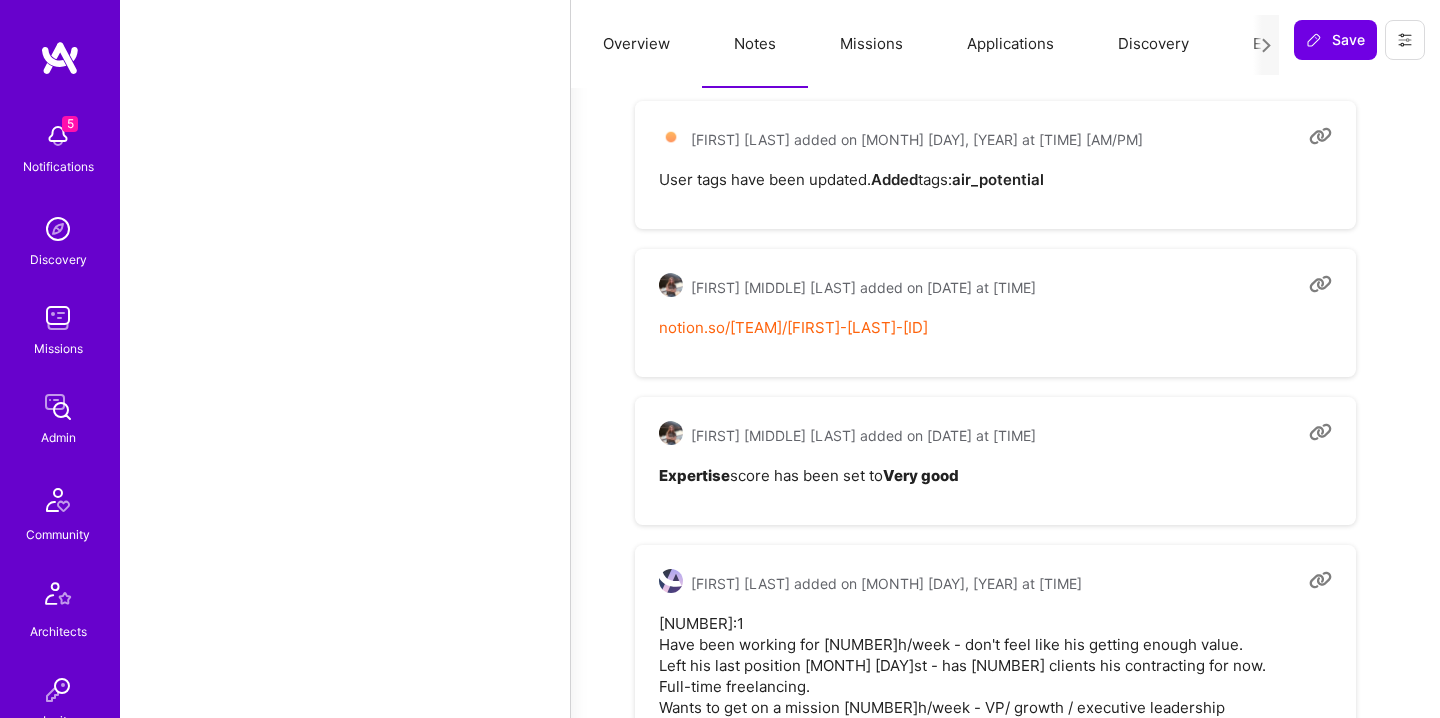 type 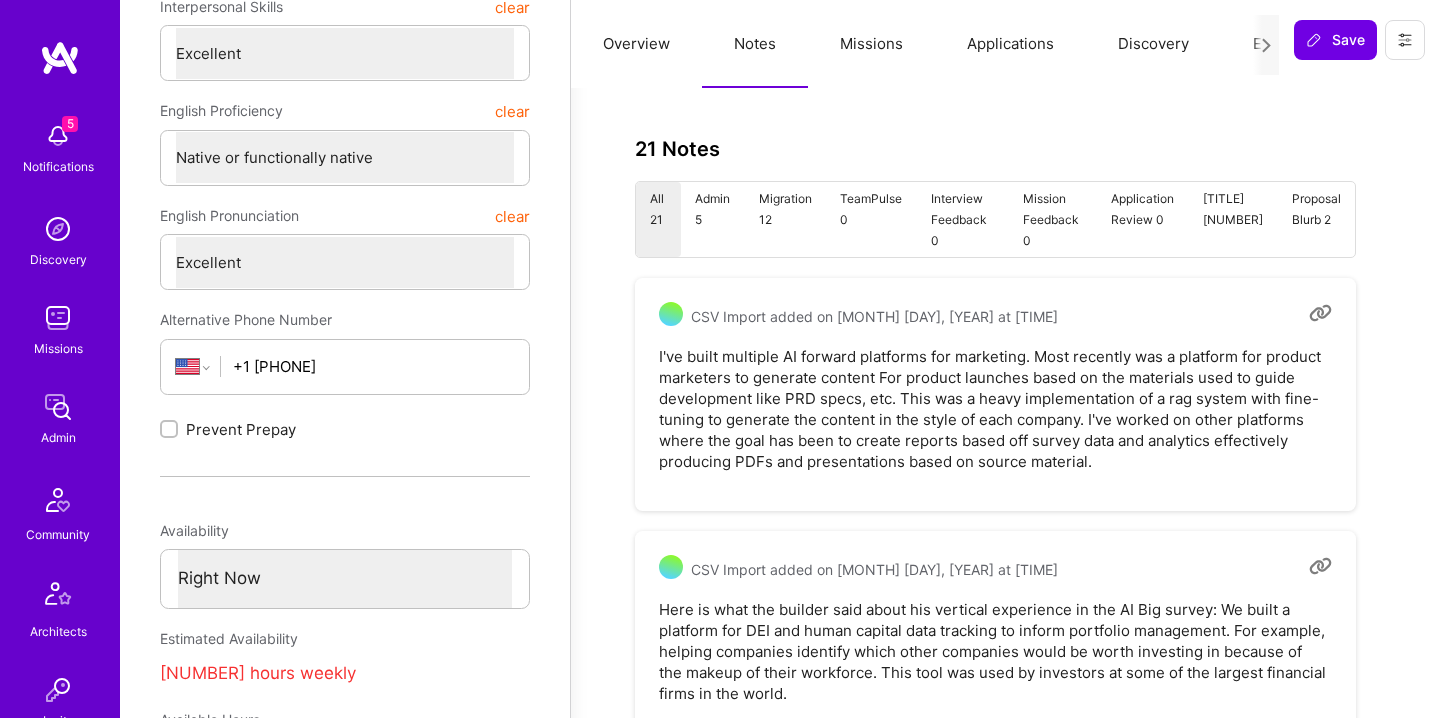 scroll, scrollTop: 683, scrollLeft: 0, axis: vertical 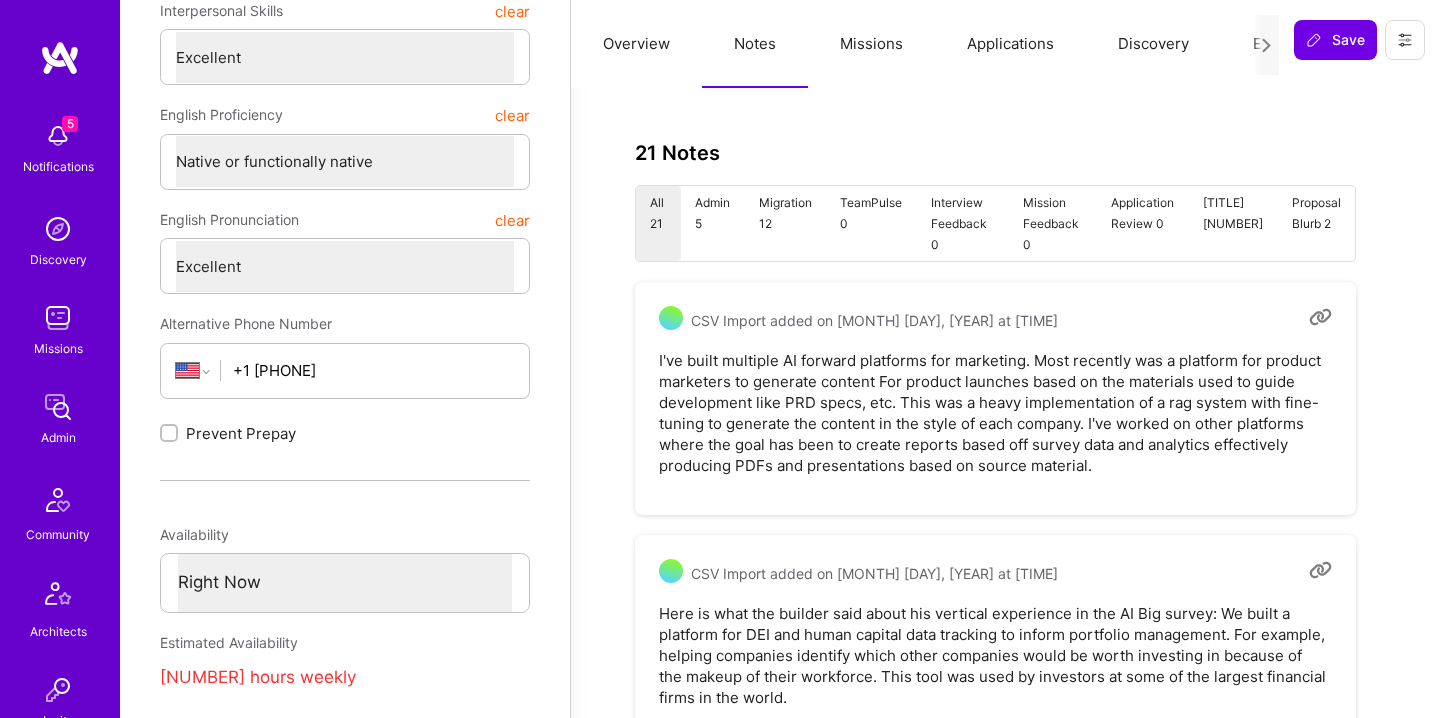 click on "Application Review 0" at bounding box center [1143, 223] 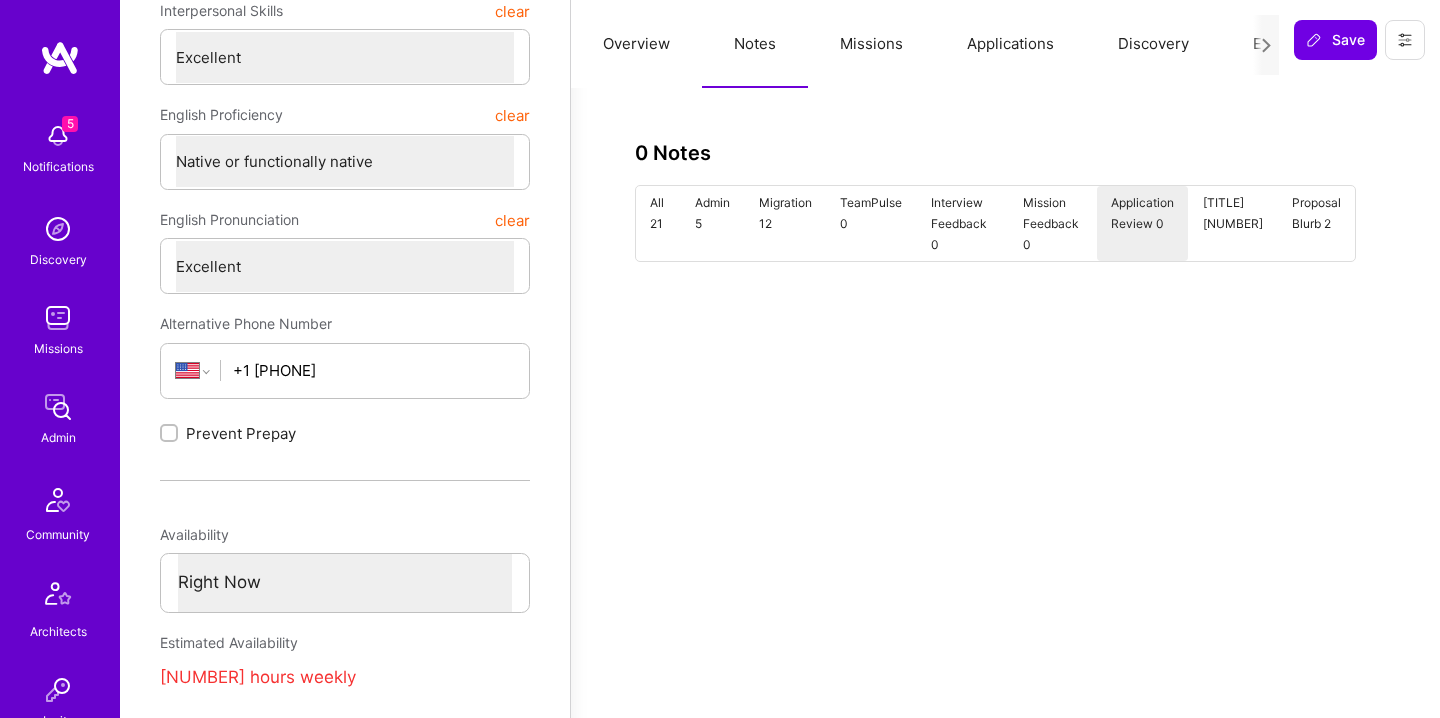 click on "[TITLE] [NUMBER]" at bounding box center (1232, 223) 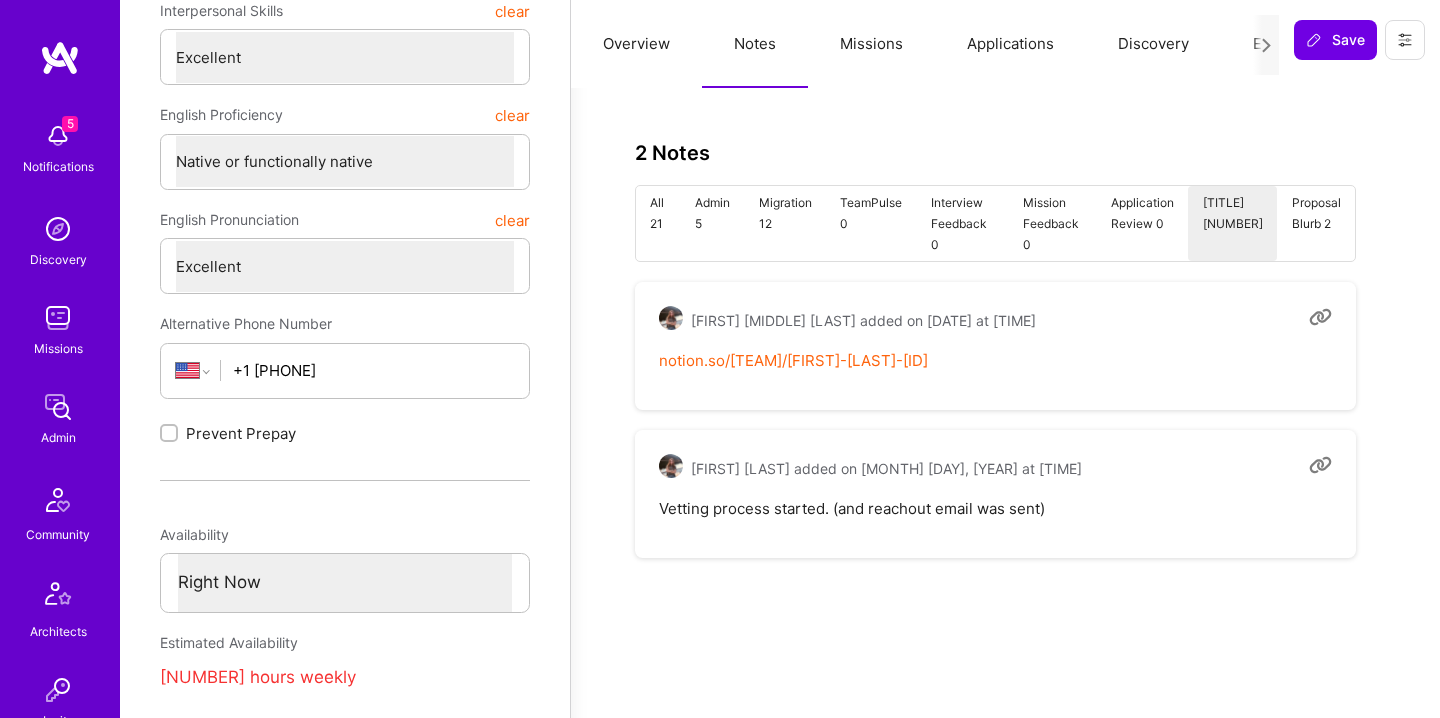 click on "Proposal Blurb 2" at bounding box center (1316, 223) 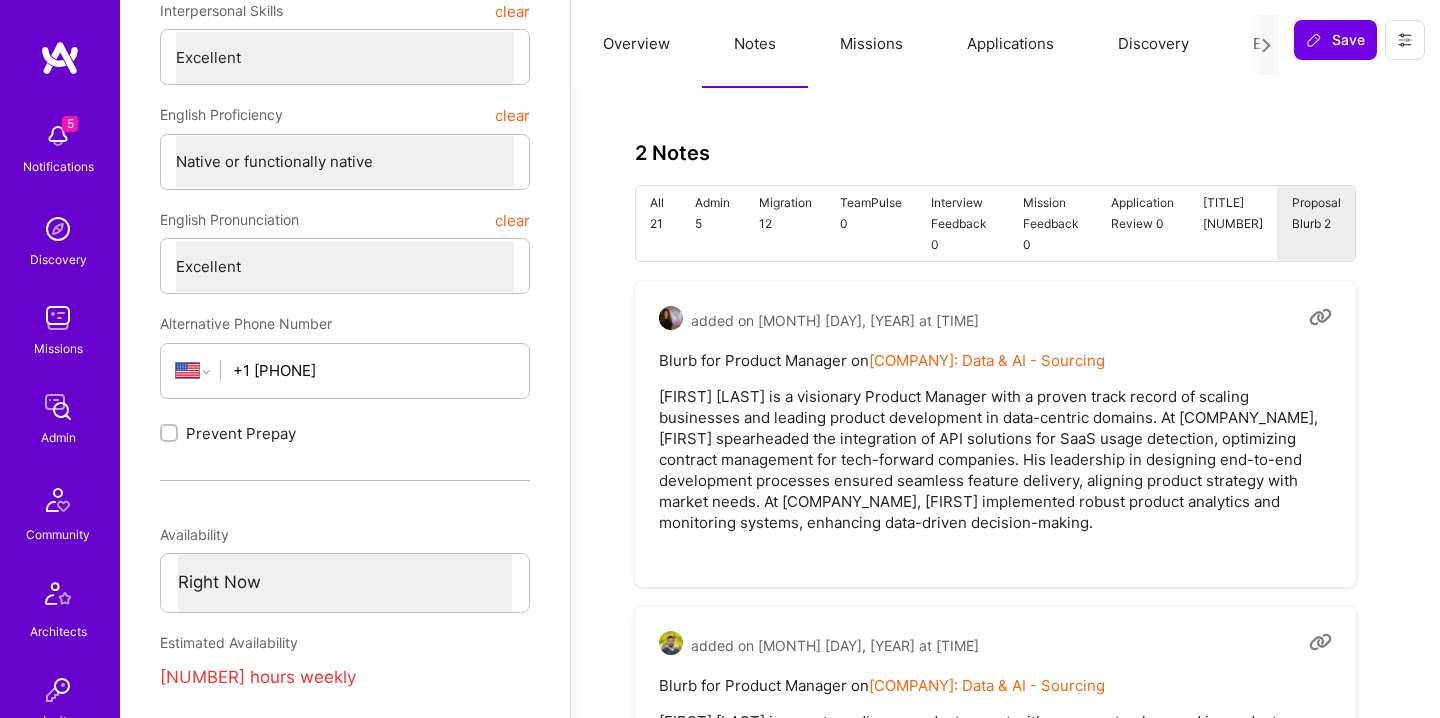 click on "All 21" at bounding box center (658, 223) 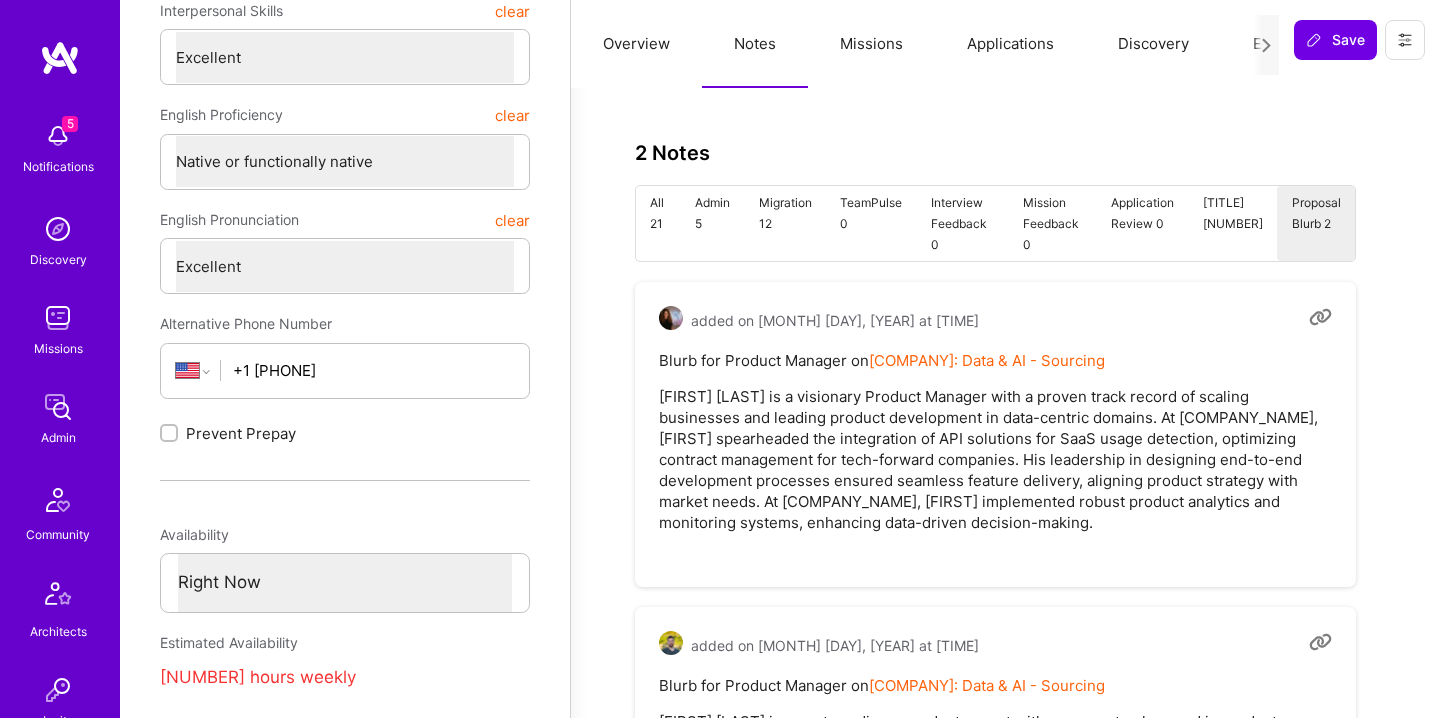 type on "x" 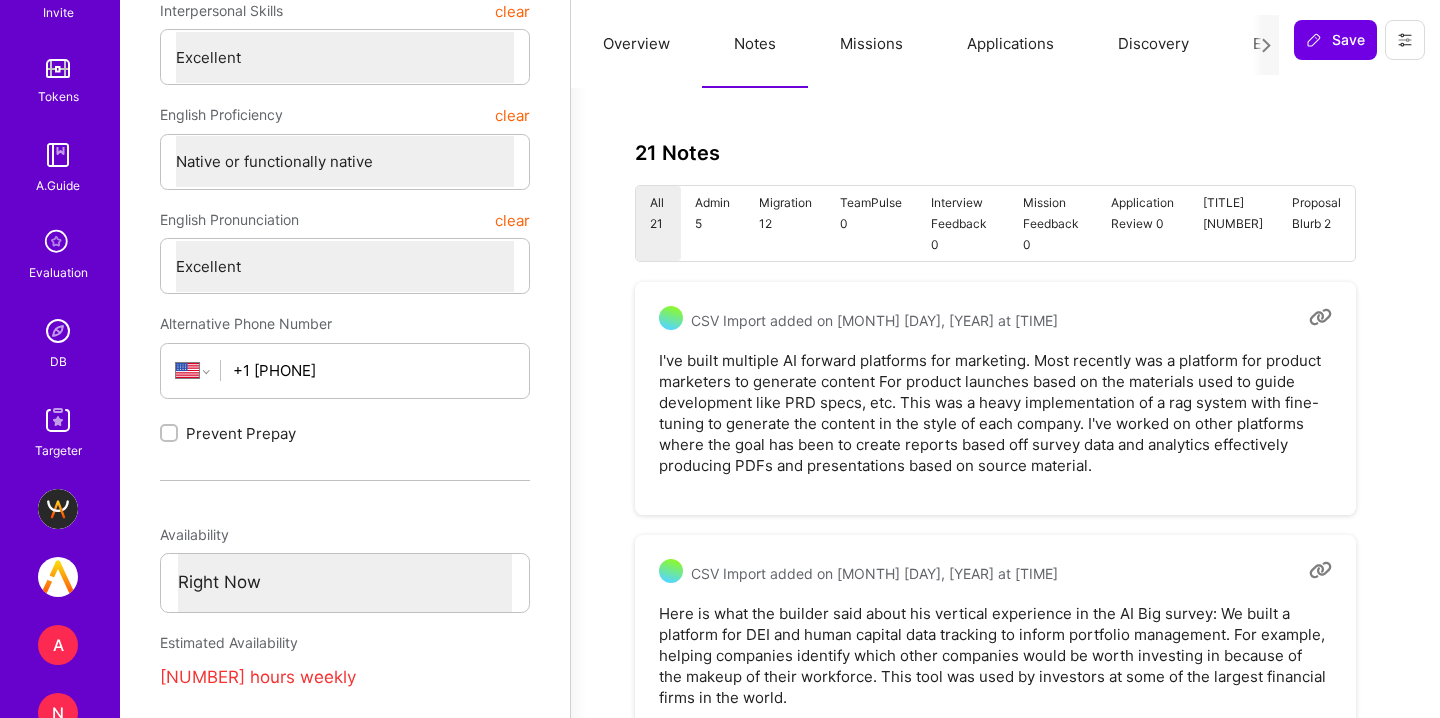 scroll, scrollTop: 711, scrollLeft: 0, axis: vertical 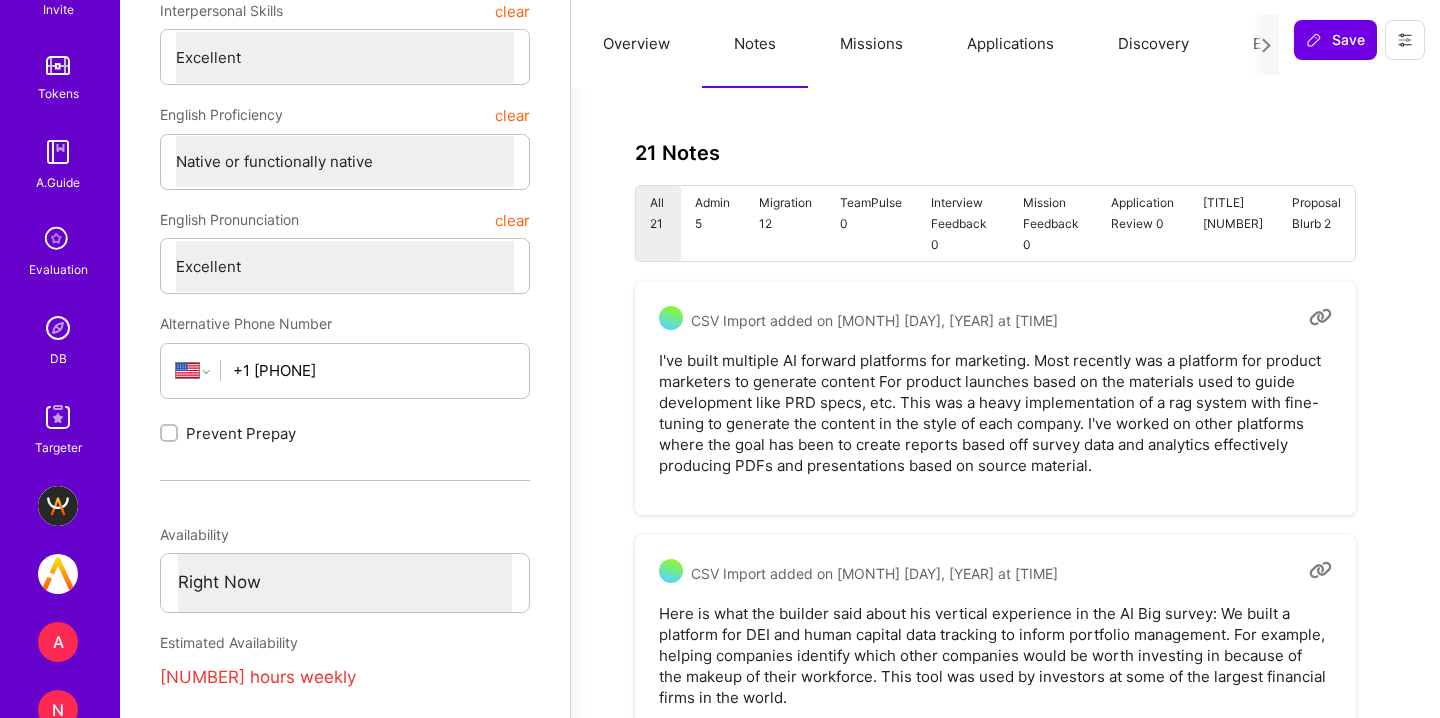 click at bounding box center [58, 328] 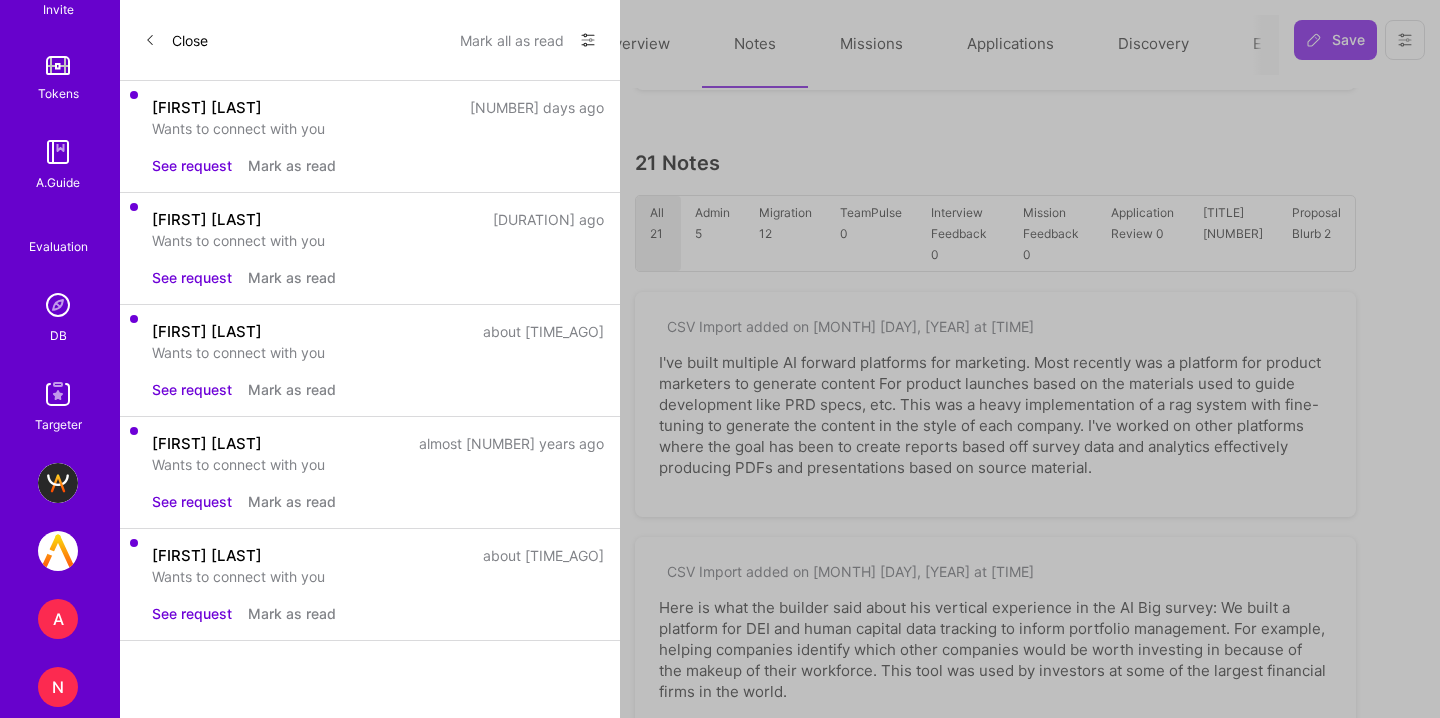 scroll, scrollTop: 0, scrollLeft: 0, axis: both 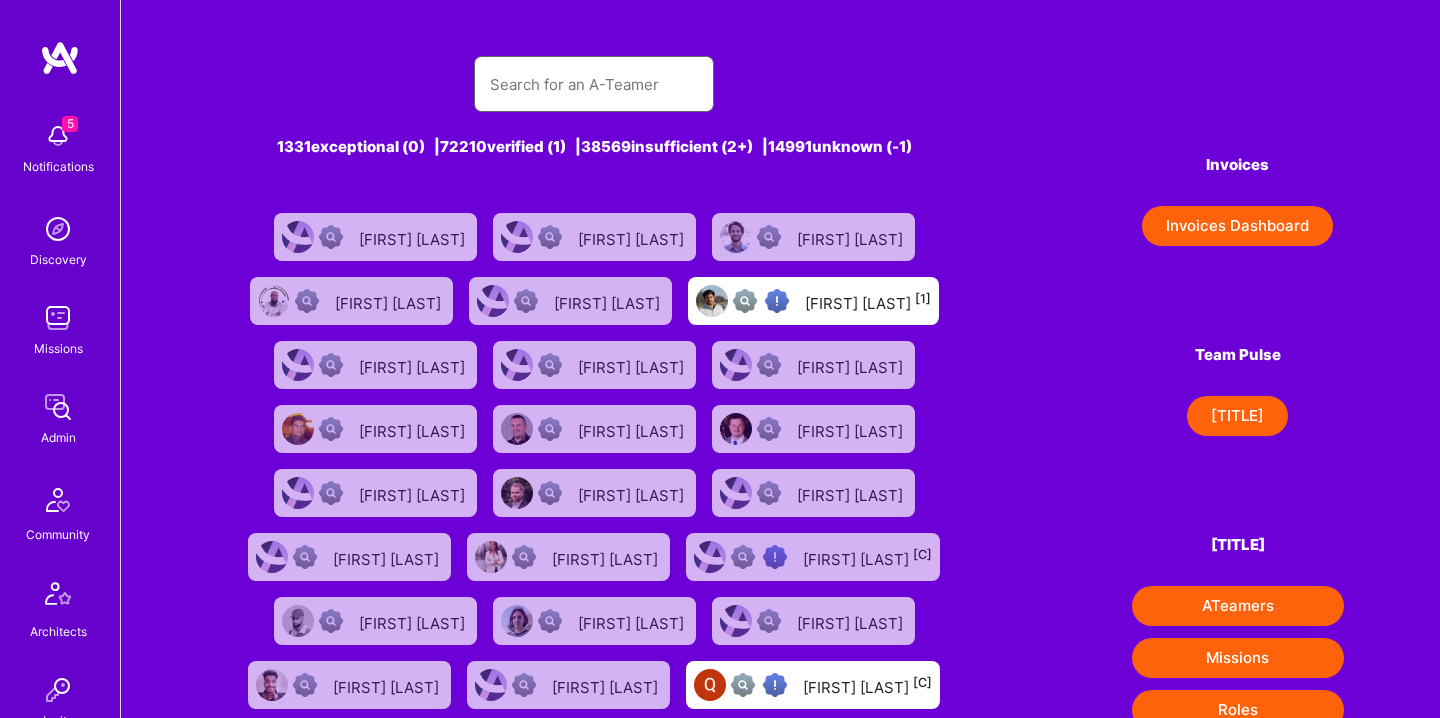 click at bounding box center [594, 84] 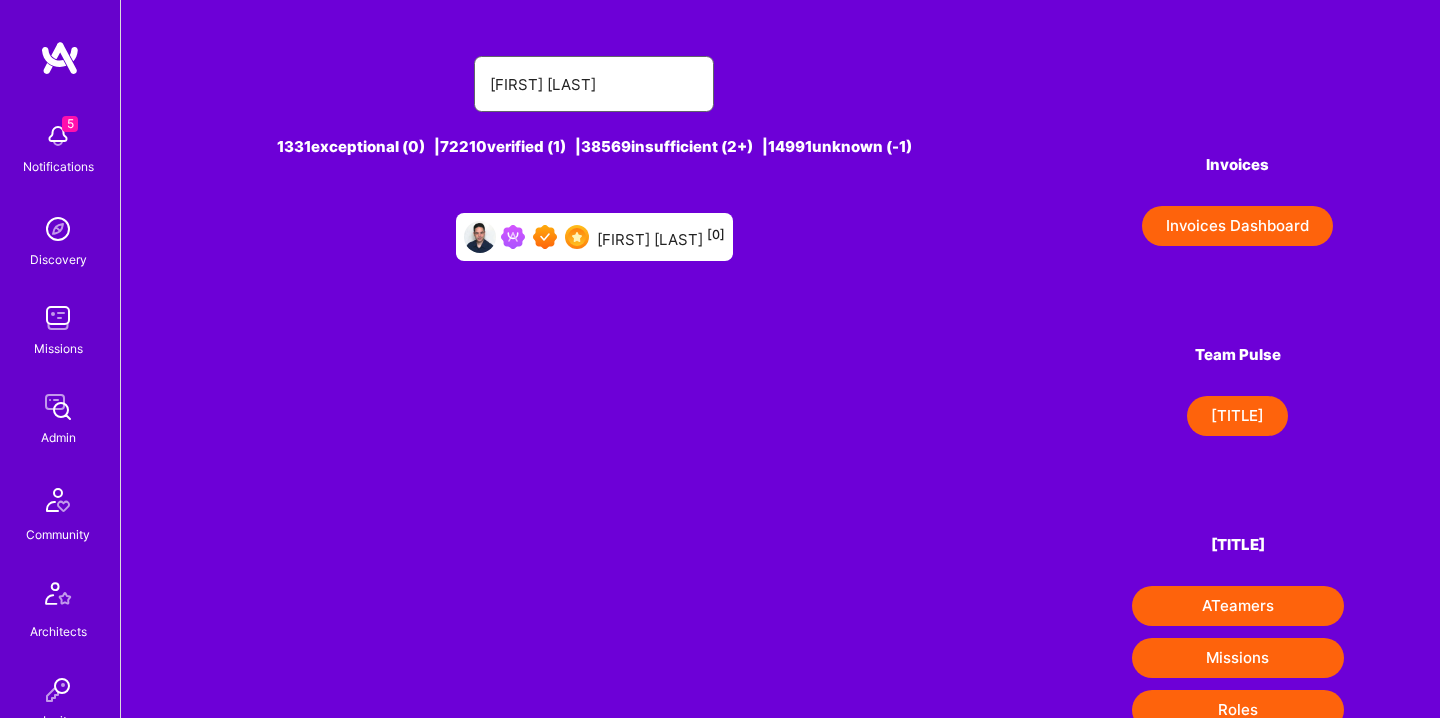 type on "[FIRST] [LAST]" 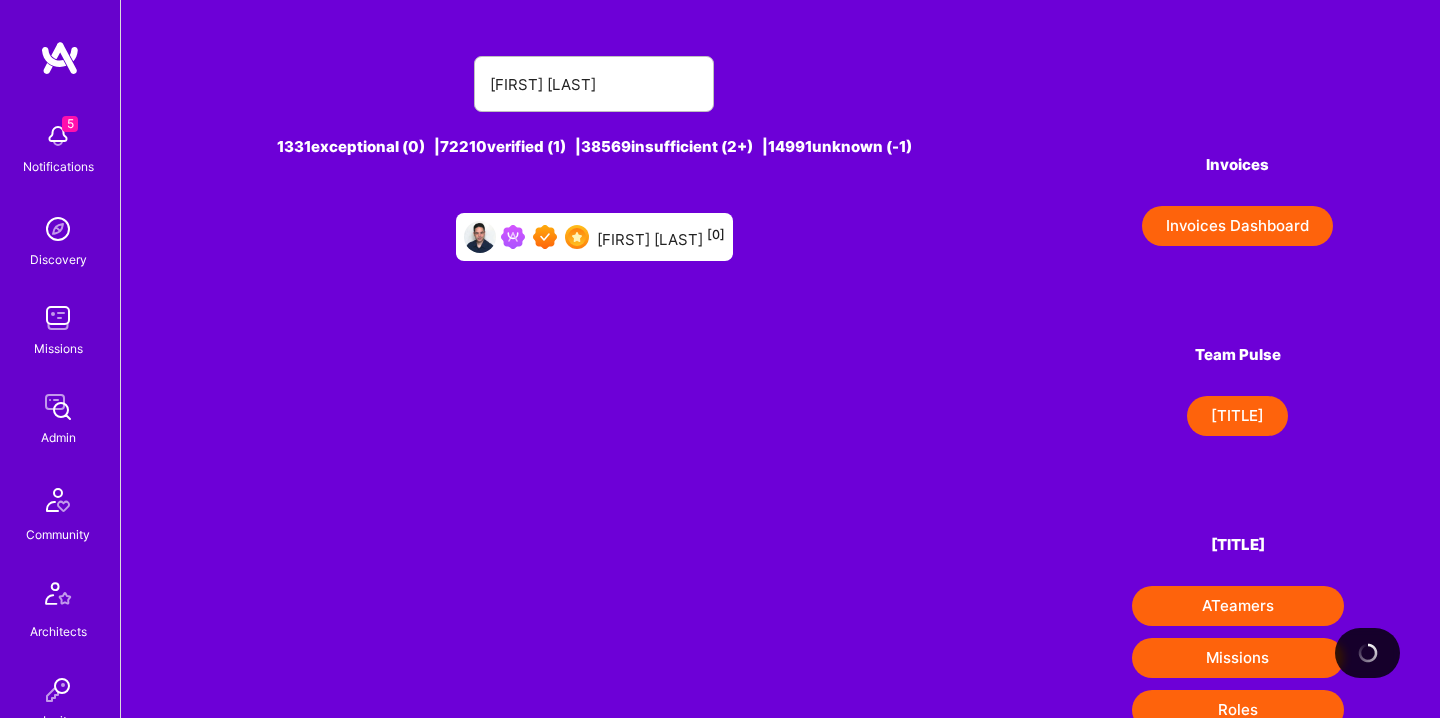 click on "[FIRST] [LAST] [NUMBER]" at bounding box center [594, 237] 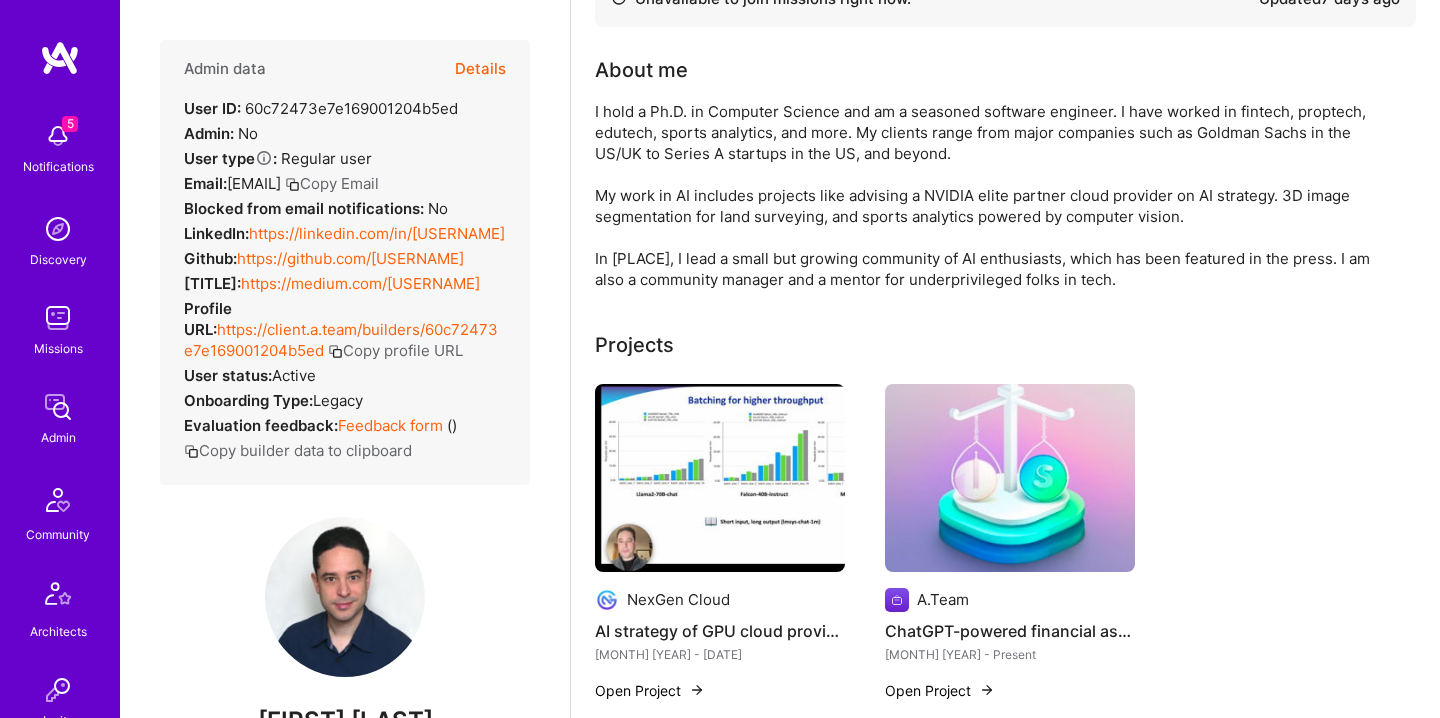scroll, scrollTop: 0, scrollLeft: 0, axis: both 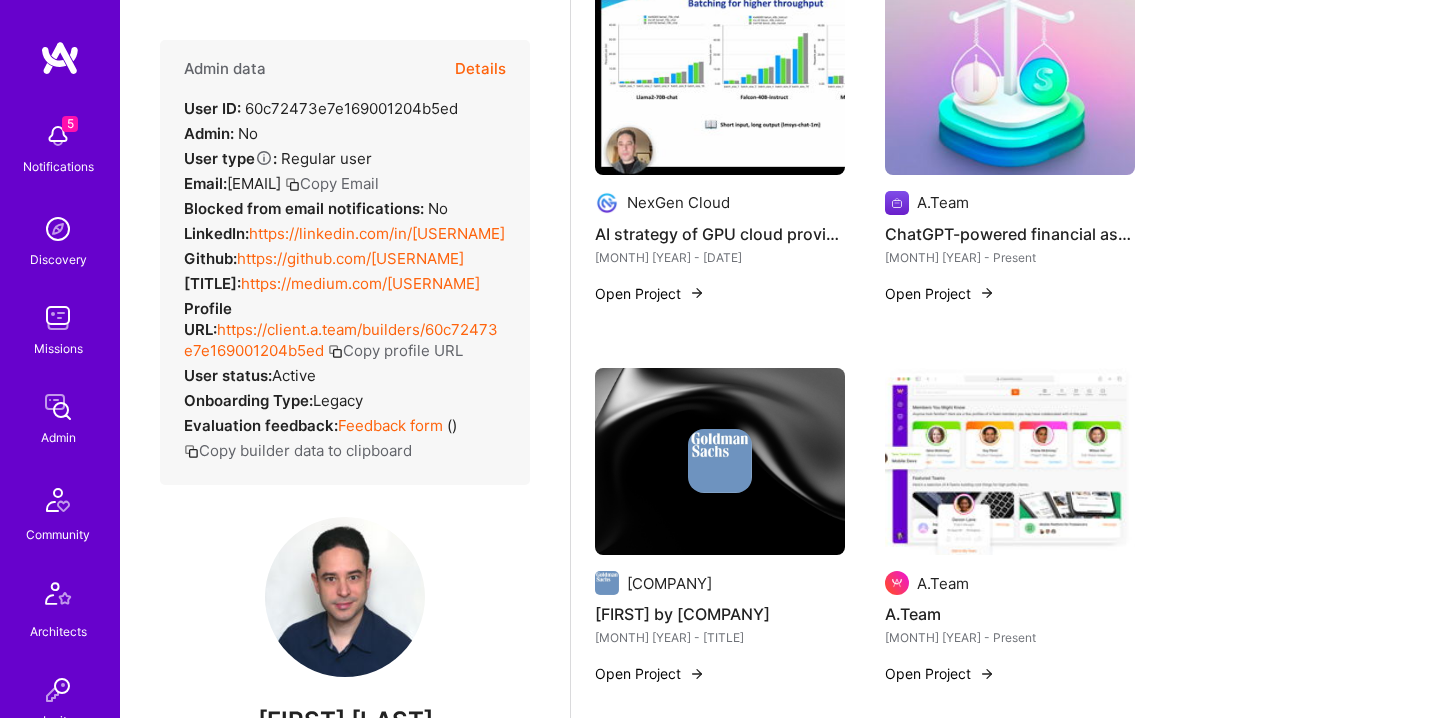 click on "Details" at bounding box center (480, 69) 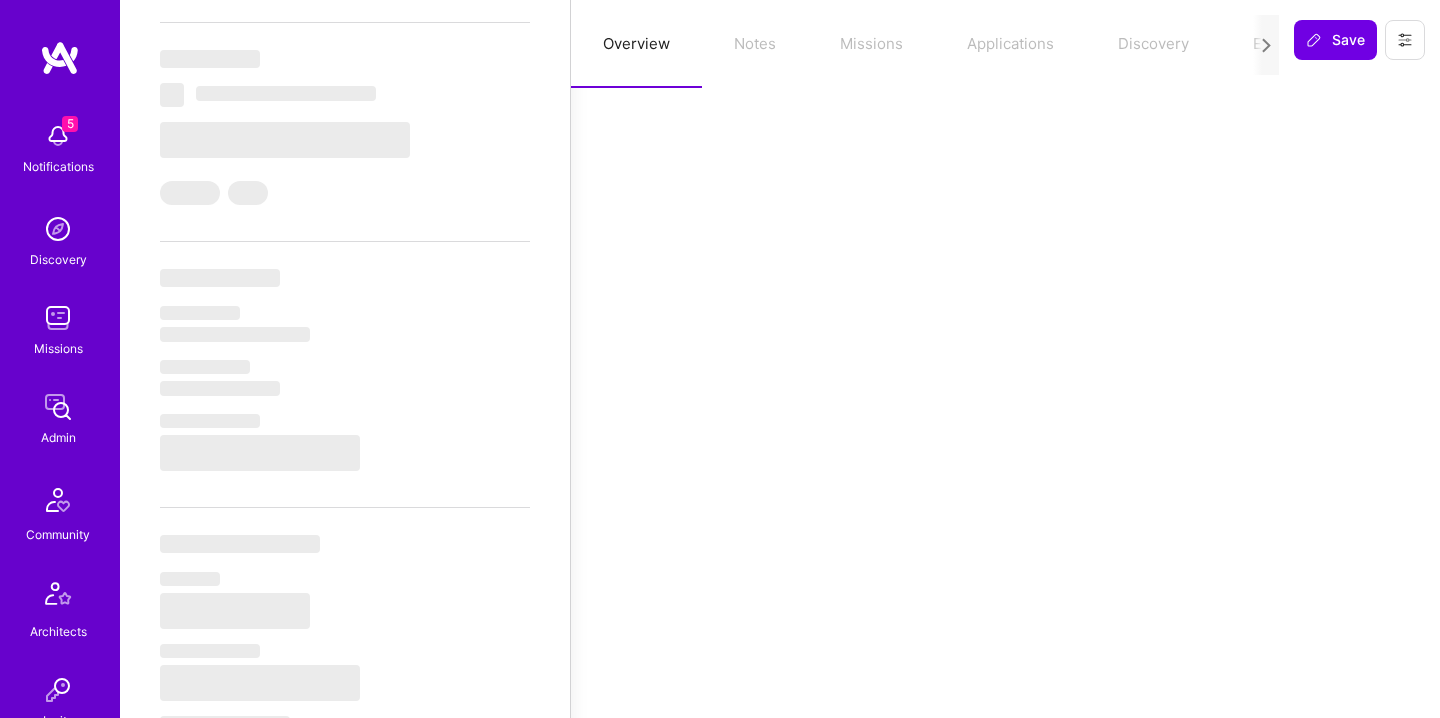 scroll, scrollTop: 538, scrollLeft: 0, axis: vertical 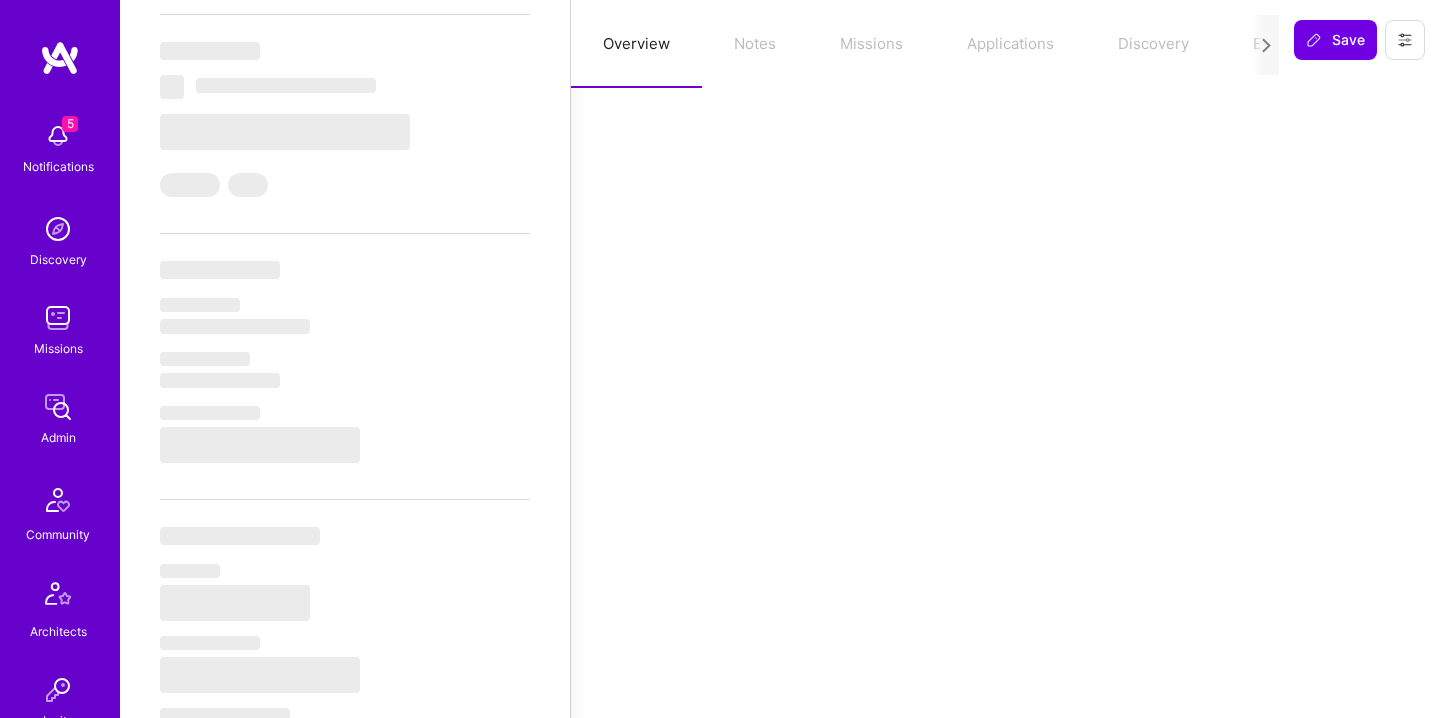type on "x" 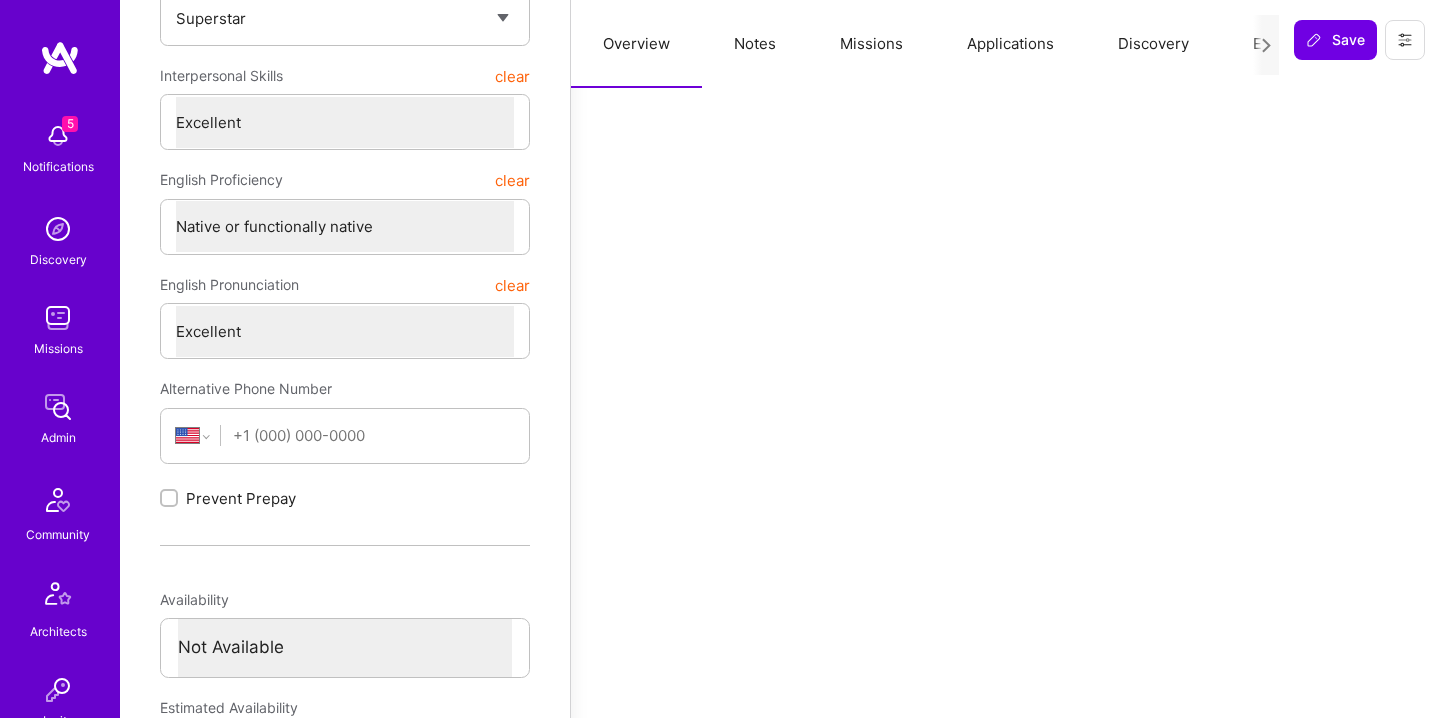click on "Missions" at bounding box center (871, 44) 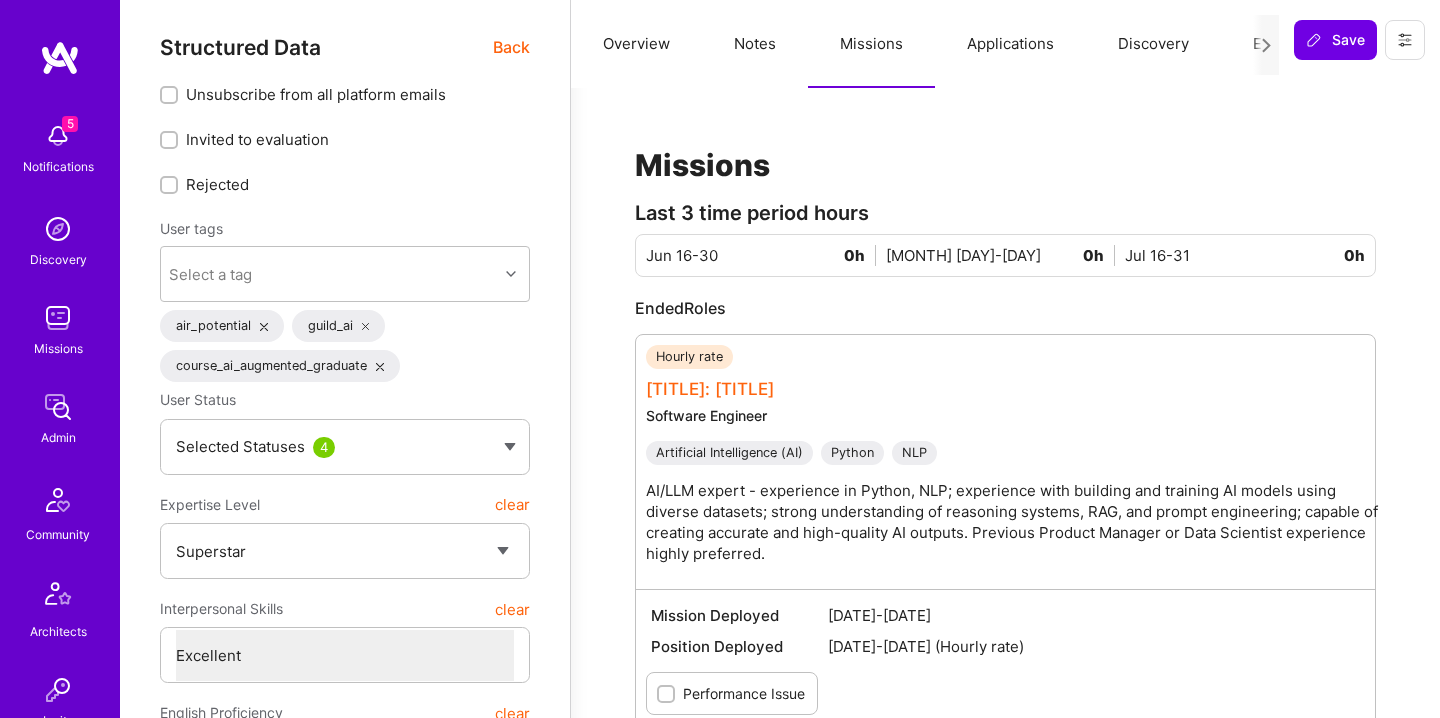 scroll, scrollTop: 0, scrollLeft: 0, axis: both 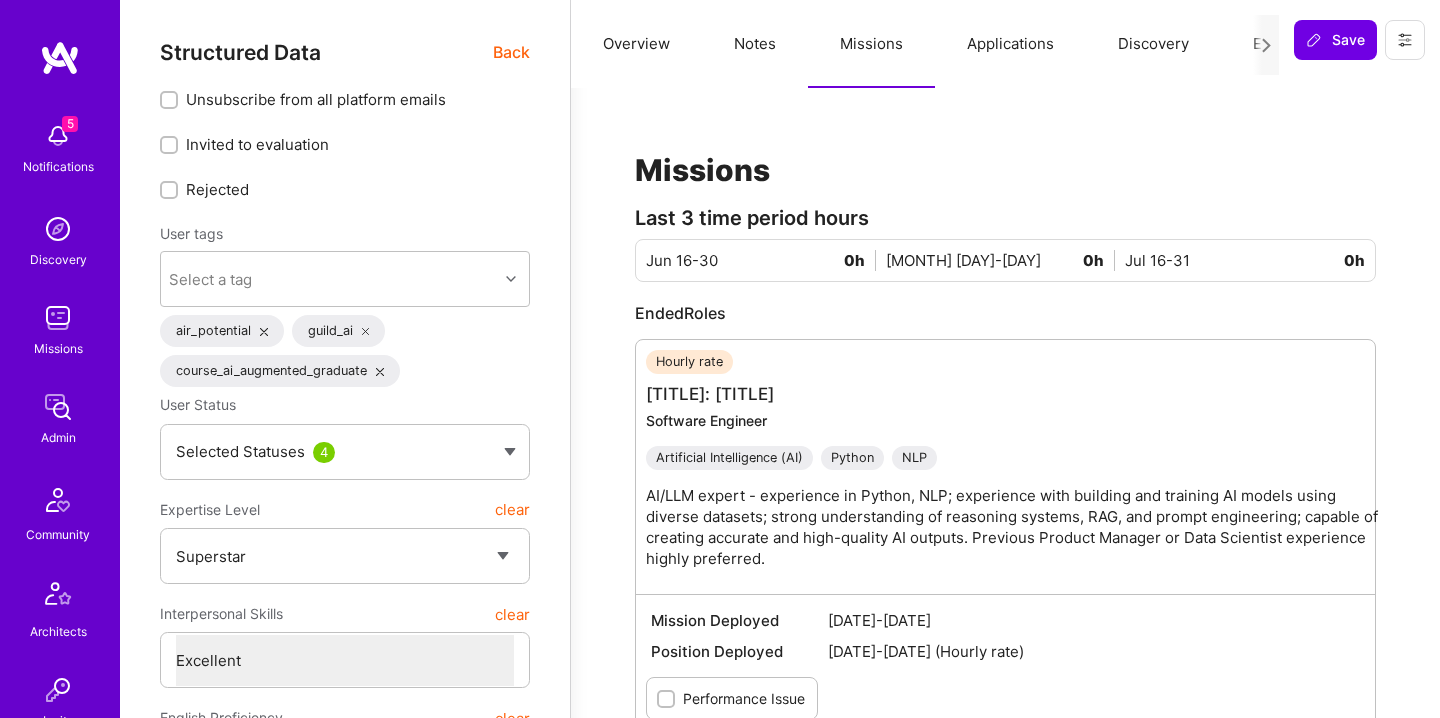 click on "Notes" at bounding box center [755, 44] 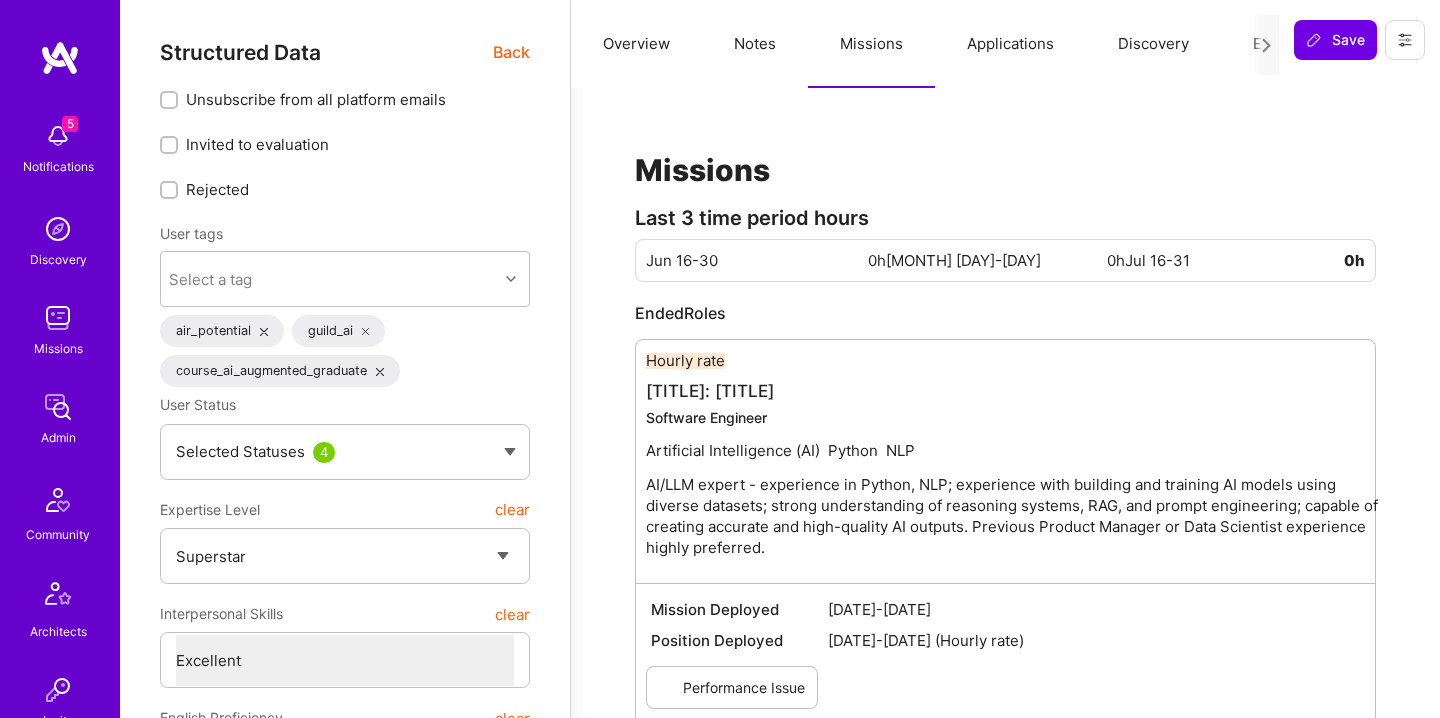 type on "x" 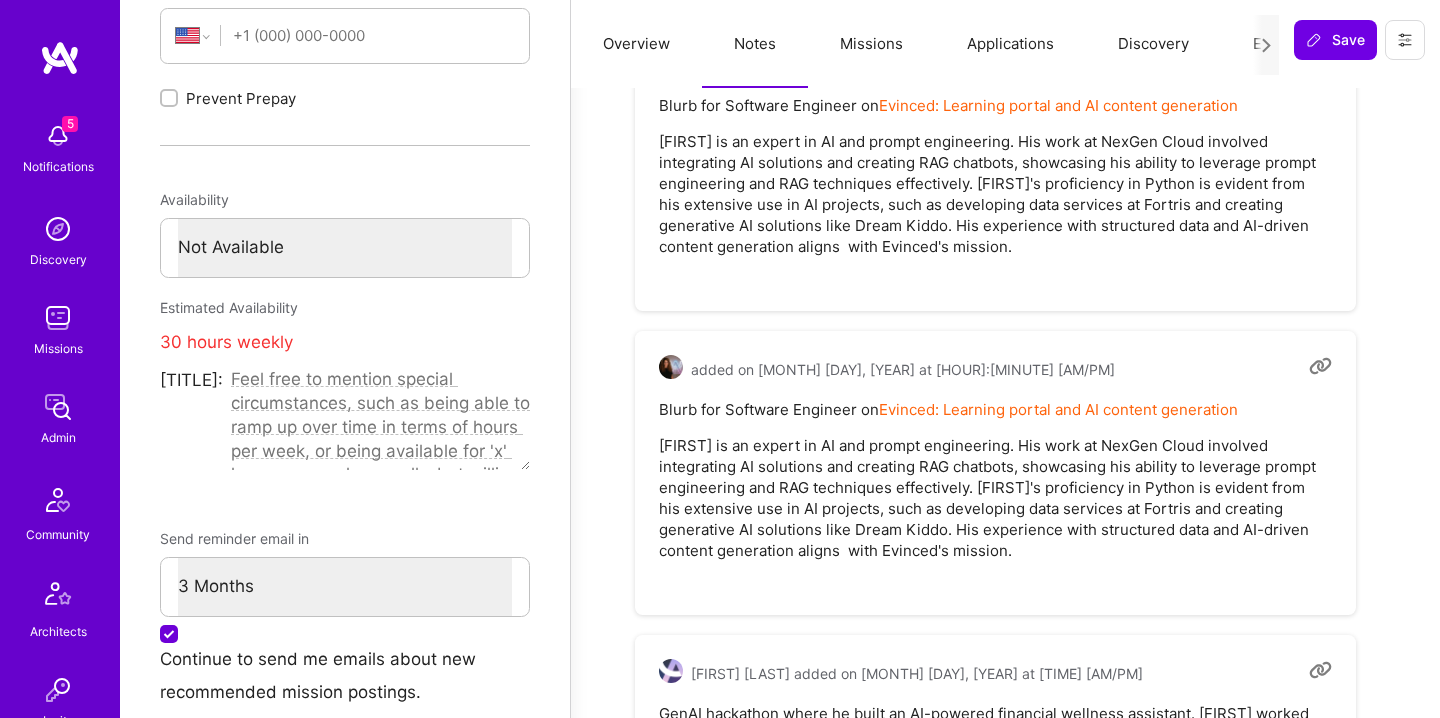scroll, scrollTop: 939, scrollLeft: 0, axis: vertical 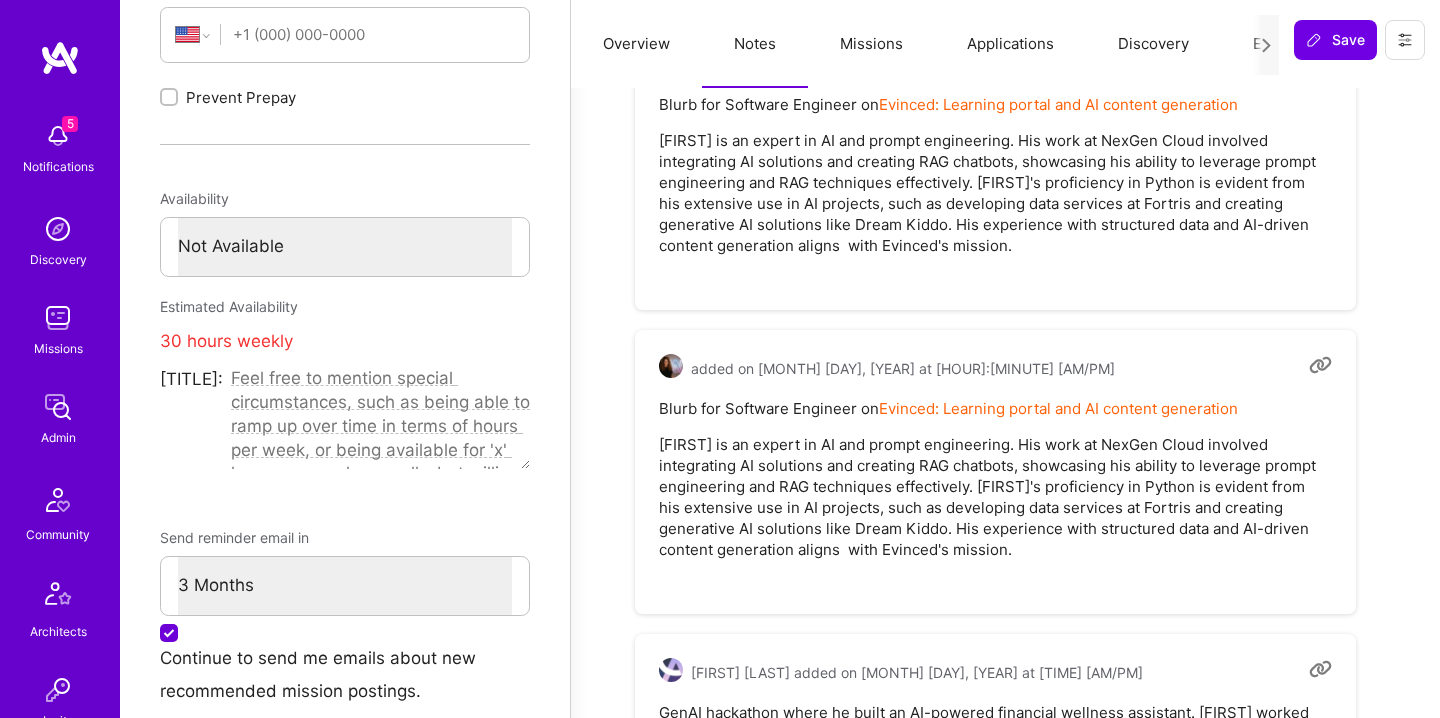 click on "[FIRST] is an expert in AI and prompt engineering. His work at NexGen Cloud involved integrating AI solutions and creating RAG chatbots, showcasing his ability to leverage prompt engineering and RAG techniques effectively. [FIRST]'s proficiency in Python is evident from his extensive use in AI projects, such as developing data services at Fortris and creating generative AI solutions like Dream Kiddo. His experience with structured data and AI-driven content generation aligns  with Evinced's mission." at bounding box center [995, 193] 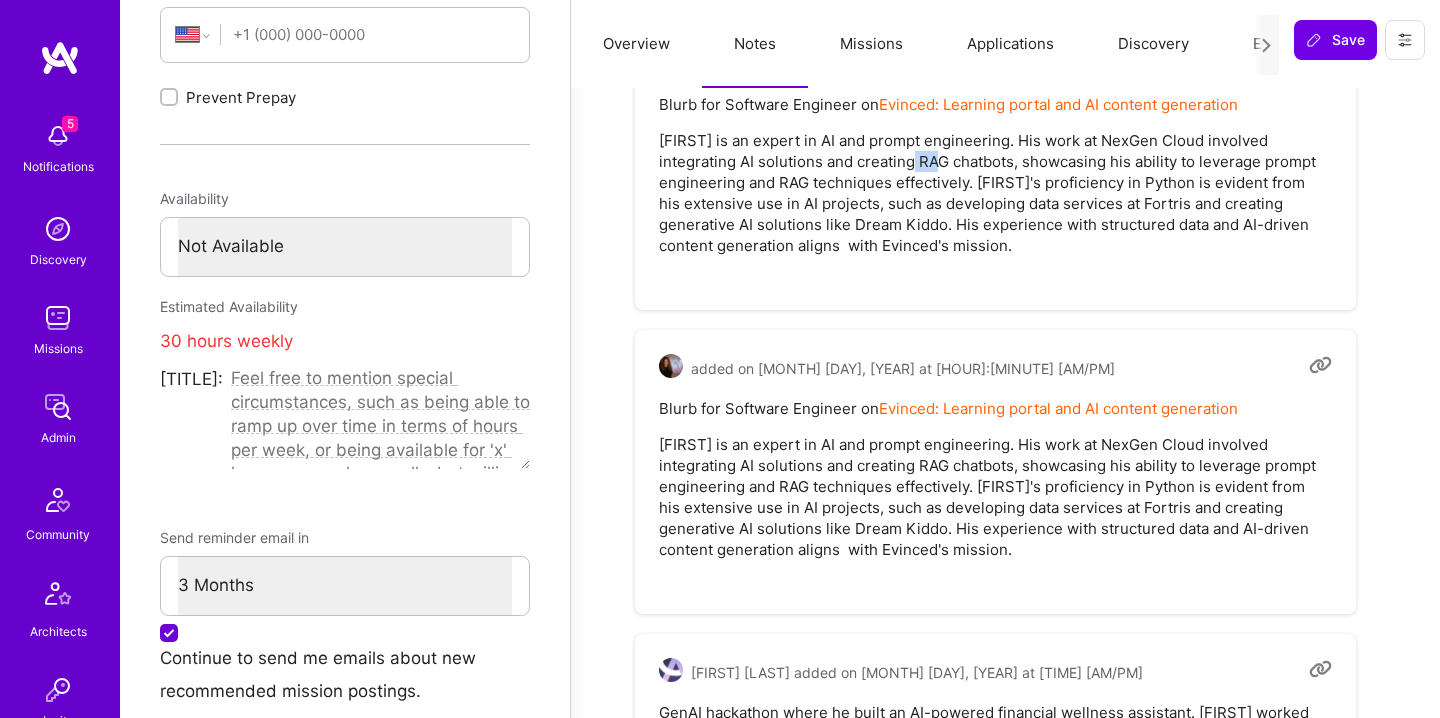click on "[FIRST] is an expert in AI and prompt engineering. His work at NexGen Cloud involved integrating AI solutions and creating RAG chatbots, showcasing his ability to leverage prompt engineering and RAG techniques effectively. [FIRST]'s proficiency in Python is evident from his extensive use in AI projects, such as developing data services at Fortris and creating generative AI solutions like Dream Kiddo. His experience with structured data and AI-driven content generation aligns  with Evinced's mission." at bounding box center [995, 193] 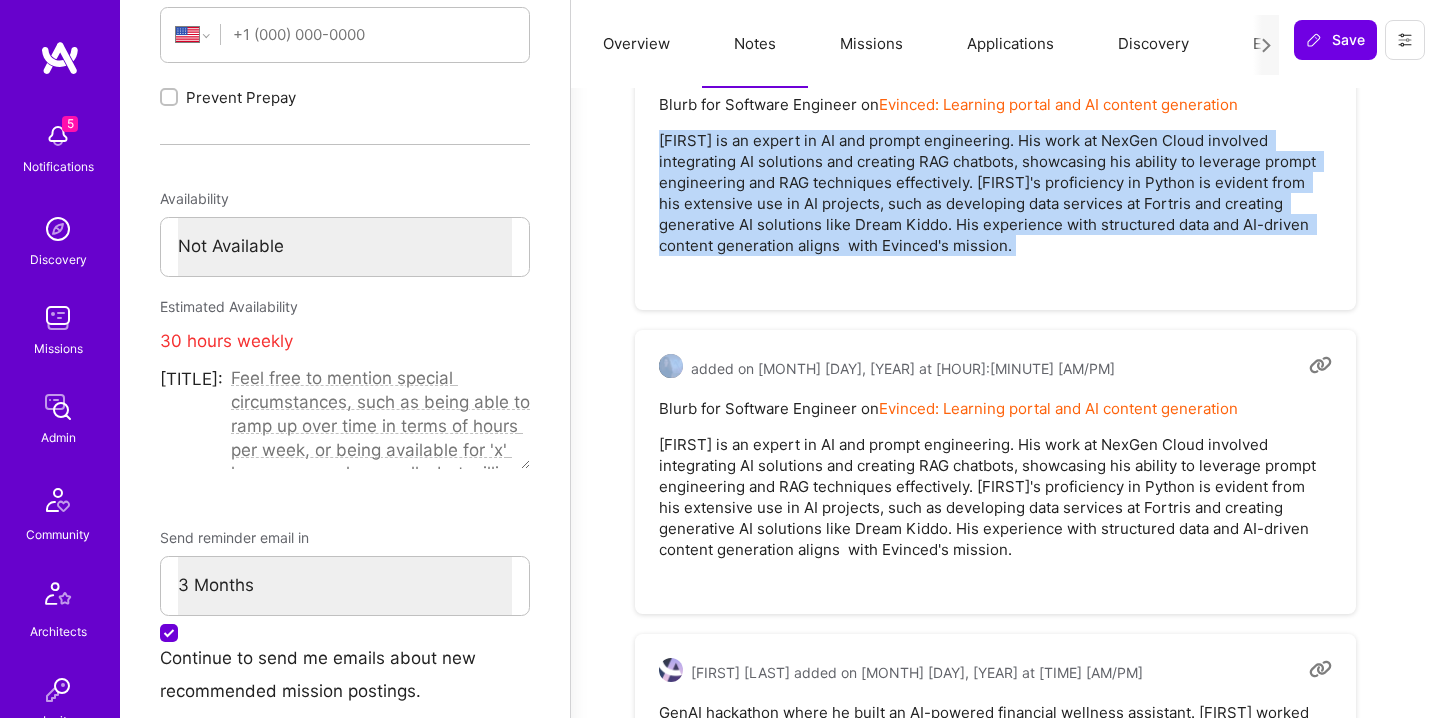 click on "[FIRST] is an expert in AI and prompt engineering. His work at NexGen Cloud involved integrating AI solutions and creating RAG chatbots, showcasing his ability to leverage prompt engineering and RAG techniques effectively. [FIRST]'s proficiency in Python is evident from his extensive use in AI projects, such as developing data services at Fortris and creating generative AI solutions like Dream Kiddo. His experience with structured data and AI-driven content generation aligns  with Evinced's mission." at bounding box center [995, 193] 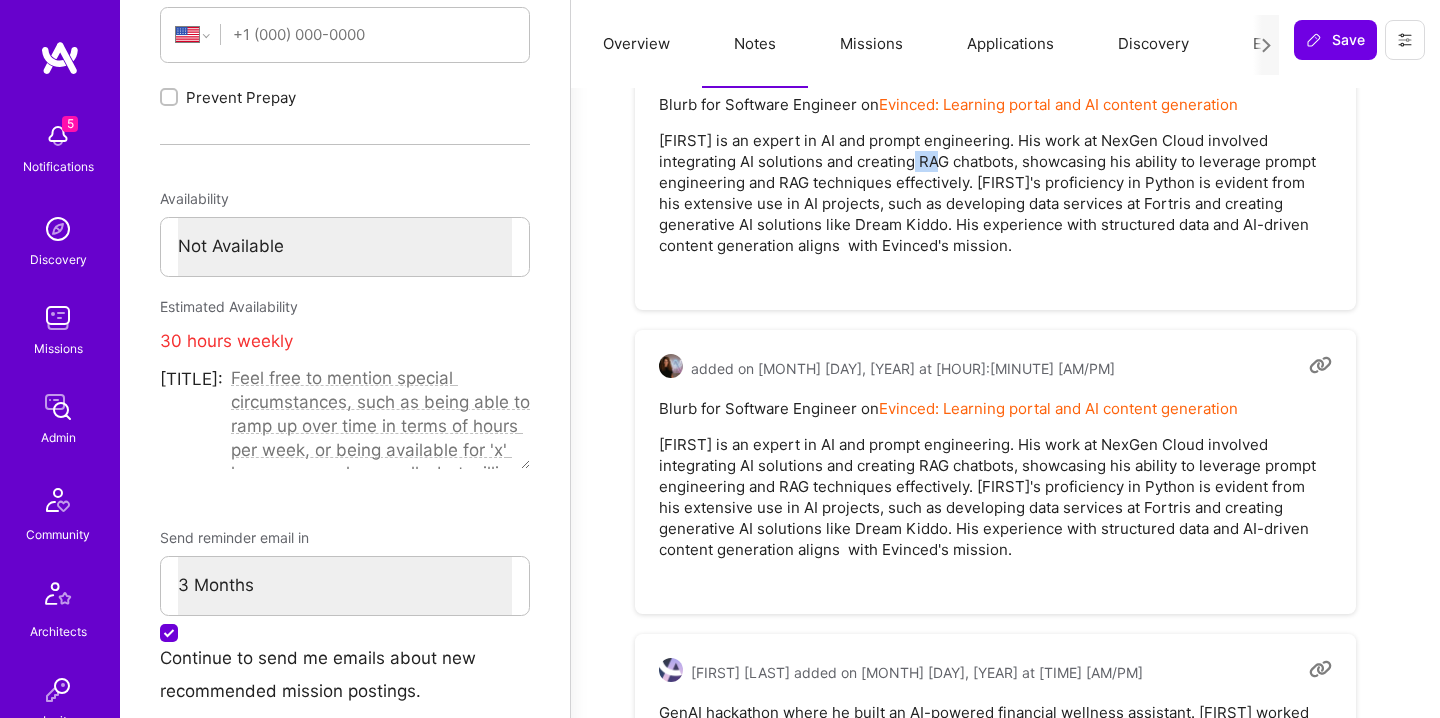 click on "[FIRST] is an expert in AI and prompt engineering. His work at NexGen Cloud involved integrating AI solutions and creating RAG chatbots, showcasing his ability to leverage prompt engineering and RAG techniques effectively. [FIRST]'s proficiency in Python is evident from his extensive use in AI projects, such as developing data services at Fortris and creating generative AI solutions like Dream Kiddo. His experience with structured data and AI-driven content generation aligns  with Evinced's mission." at bounding box center (995, 193) 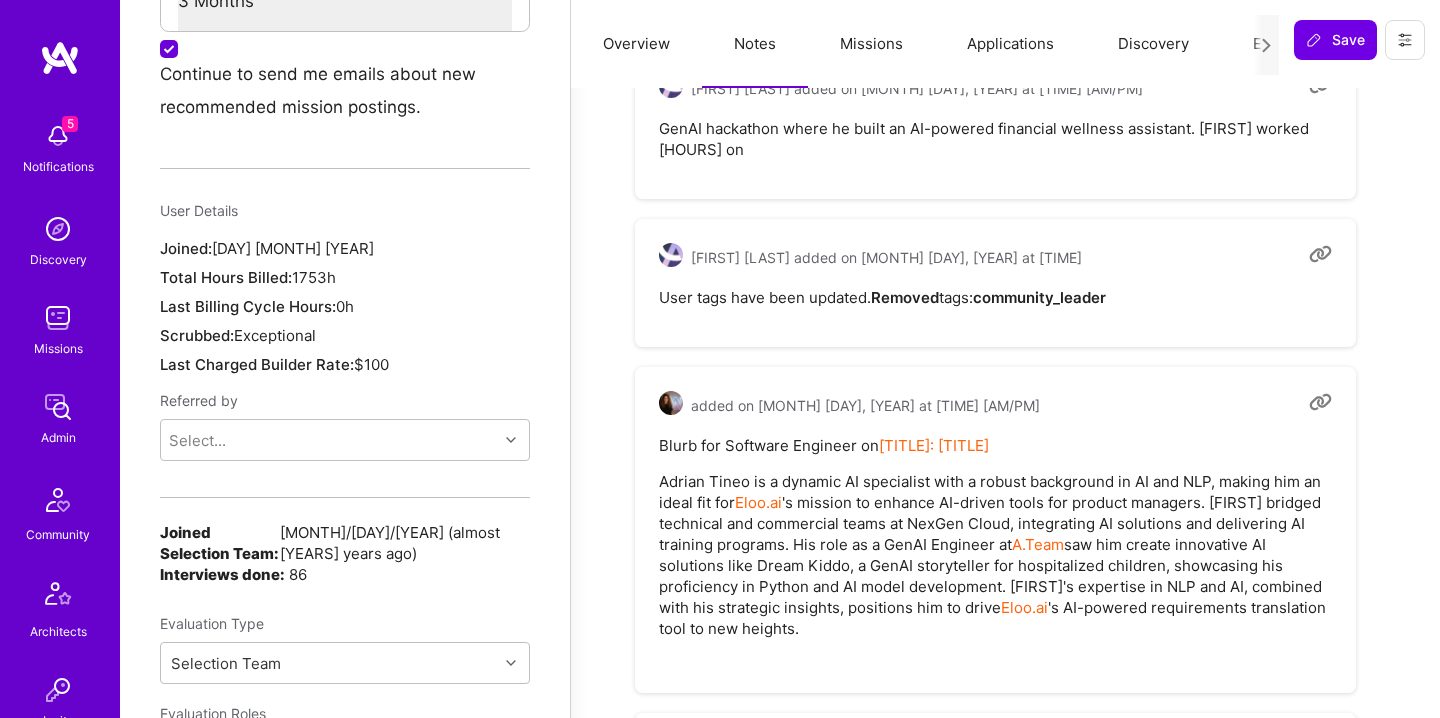 scroll, scrollTop: 1518, scrollLeft: 0, axis: vertical 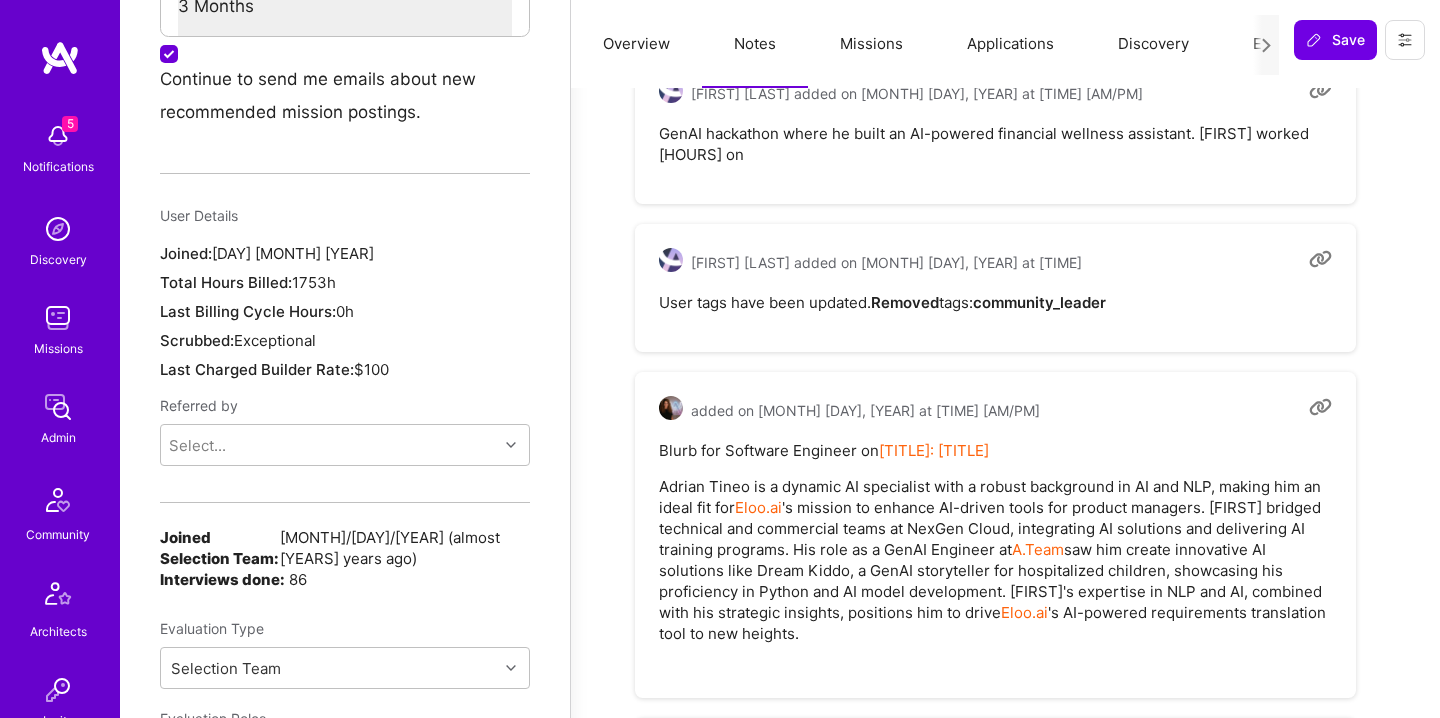 drag, startPoint x: 1202, startPoint y: 219, endPoint x: 1275, endPoint y: 233, distance: 74.330345 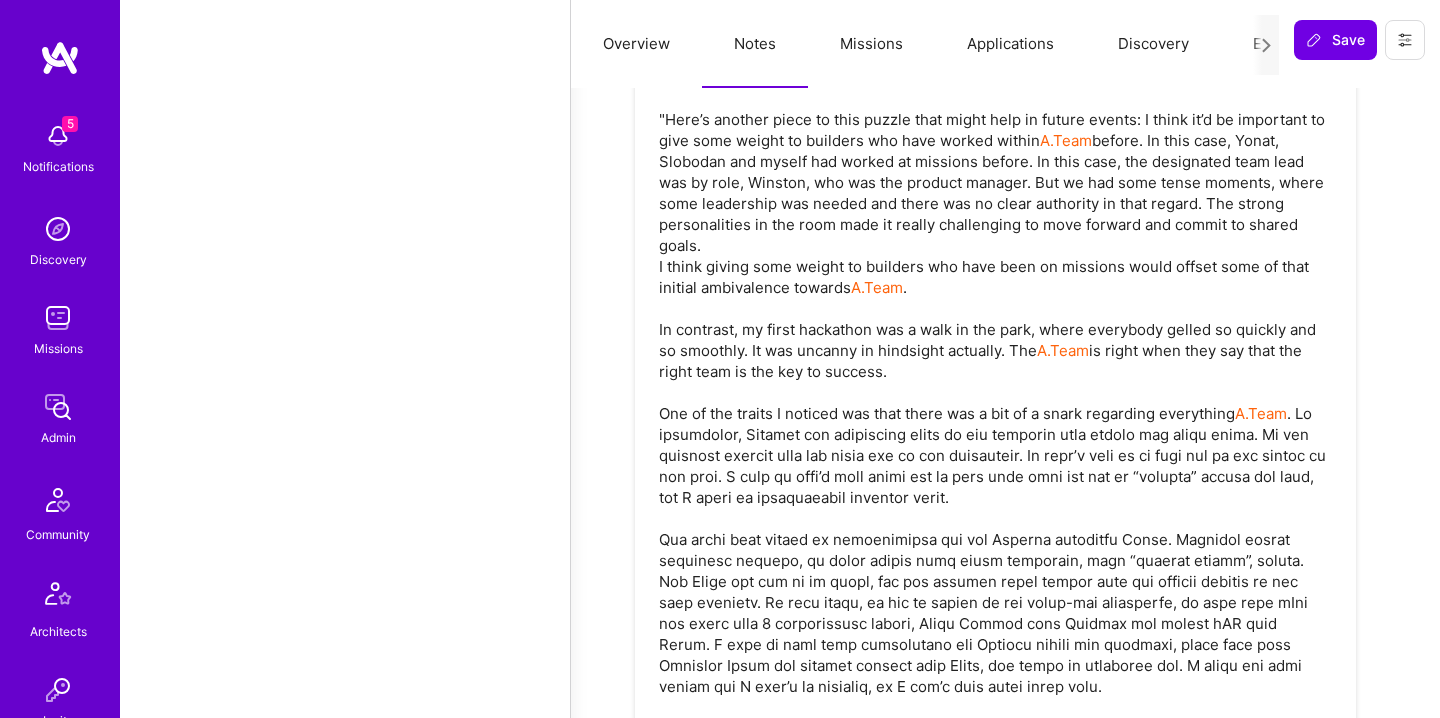 scroll, scrollTop: 4280, scrollLeft: 0, axis: vertical 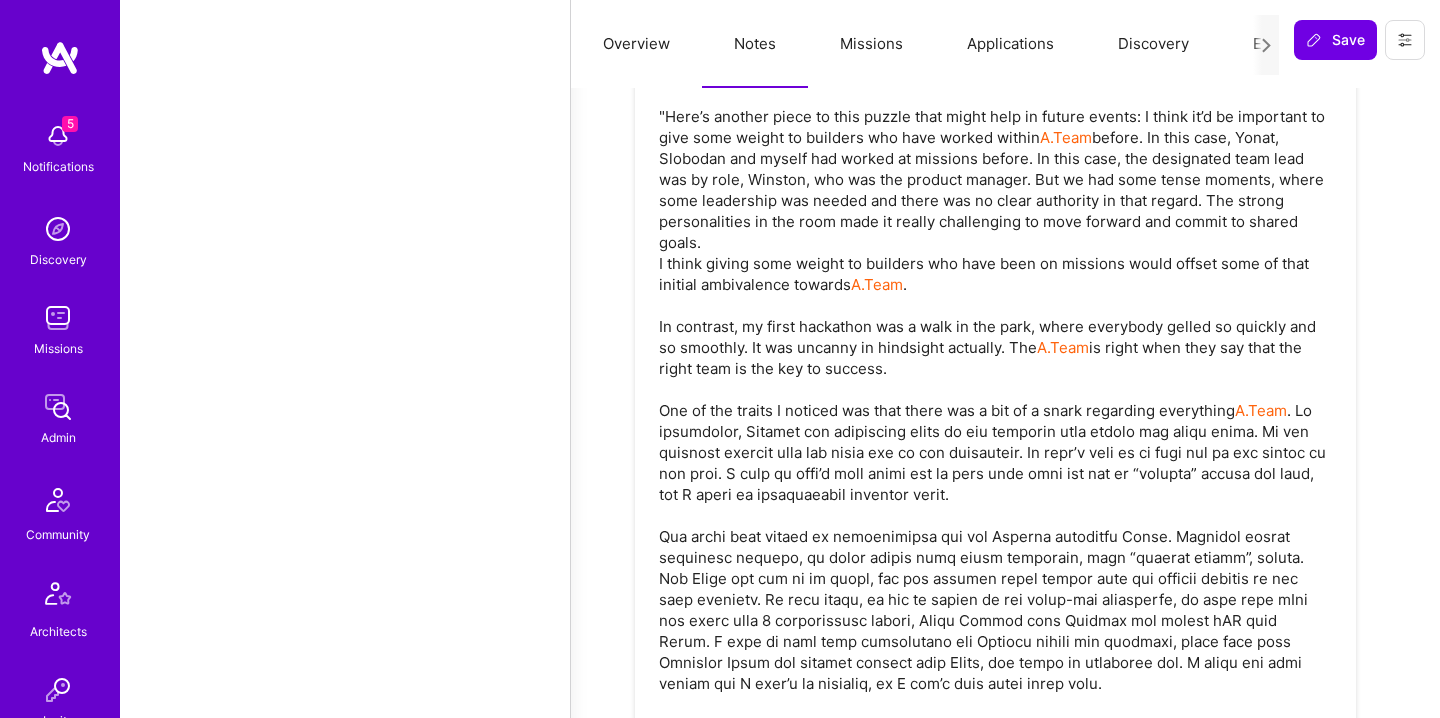 click on "Here’s another piece to this puzzle that might help in future events: I think it’d be important to give some weight to builders who have worked within A.Team before. In this case, [FIRST], [FIRST] and myself had worked at missions before. In this case, the designated team lead was by role, [FIRST], who was the product manager. But we had some tense moments, where some leadership was needed and there was no clear authority in that regard. The strong personalities in the room made it really challenging to move forward and commit to shared goals.
I think giving some weight to builders who have been on missions would offset some of that initial ambivalence towards A.Team.
In contrast, my first hackathon was a walk in the park, where everybody gelled so quickly and so smoothly. It was uncanny in hindsight actually. The A.Team is right when they say that the right team is the key to success.
One of the traits I noticed was that there was a bit of a snark regarding everything" at bounding box center (995, 473) 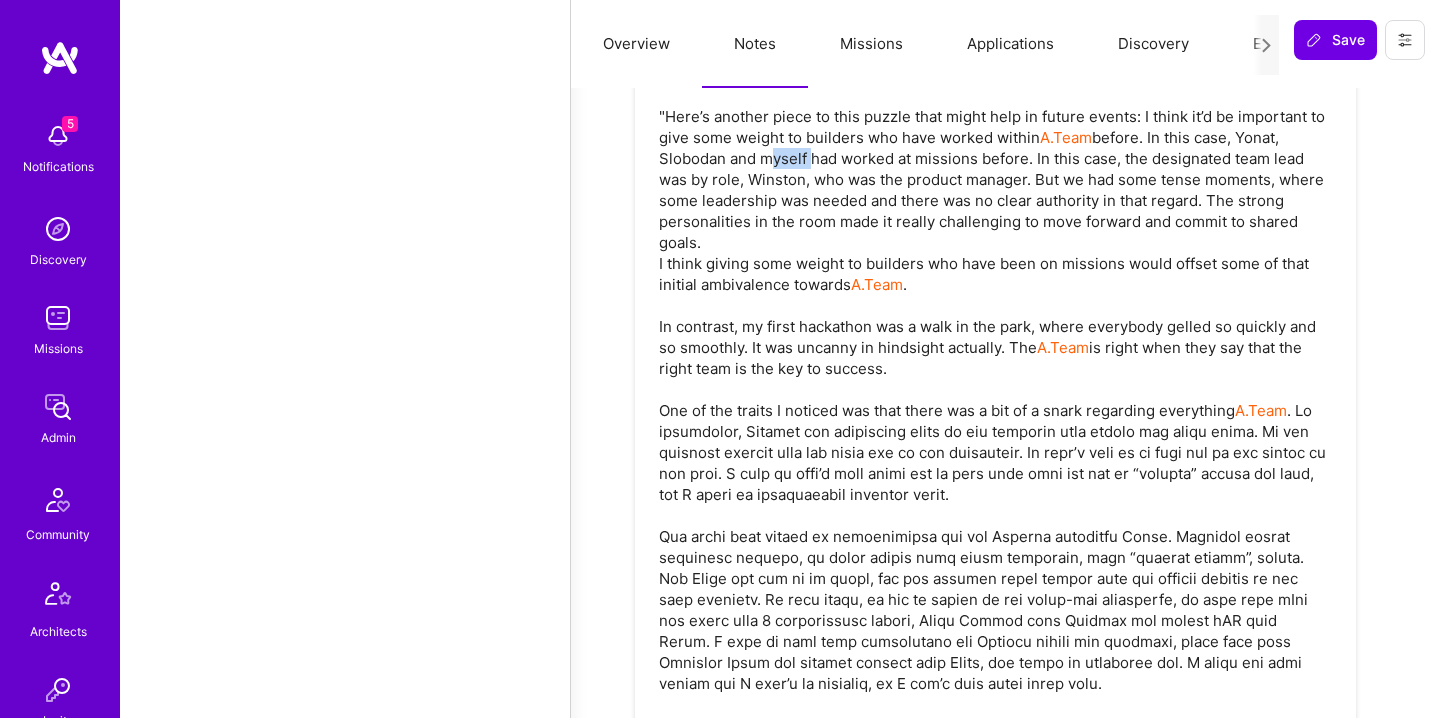 click on "Here’s another piece to this puzzle that might help in future events: I think it’d be important to give some weight to builders who have worked within A.Team before. In this case, [FIRST], [FIRST] and myself had worked at missions before. In this case, the designated team lead was by role, [FIRST], who was the product manager. But we had some tense moments, where some leadership was needed and there was no clear authority in that regard. The strong personalities in the room made it really challenging to move forward and commit to shared goals.
I think giving some weight to builders who have been on missions would offset some of that initial ambivalence towards A.Team.
In contrast, my first hackathon was a walk in the park, where everybody gelled so quickly and so smoothly. It was uncanny in hindsight actually. The A.Team is right when they say that the right team is the key to success.
One of the traits I noticed was that there was a bit of a snark regarding everything" at bounding box center (995, 473) 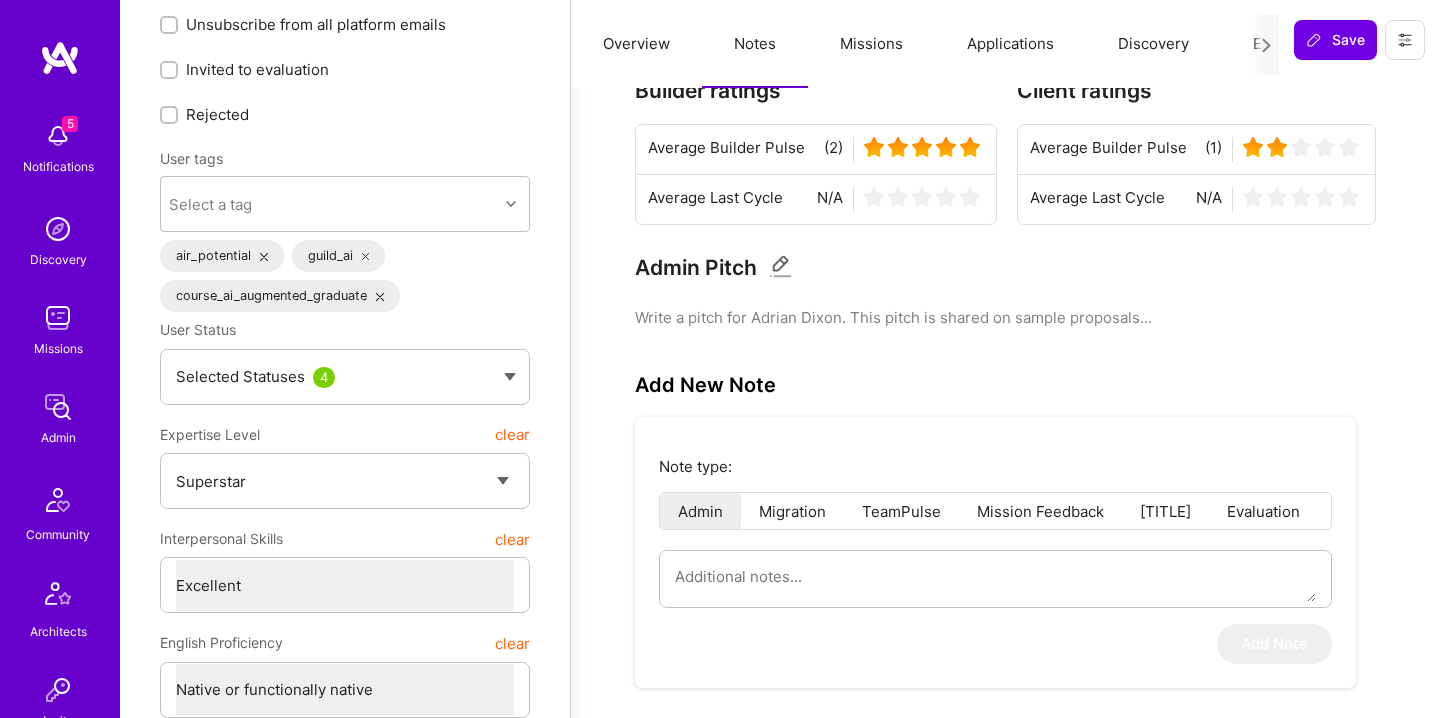 scroll, scrollTop: 0, scrollLeft: 0, axis: both 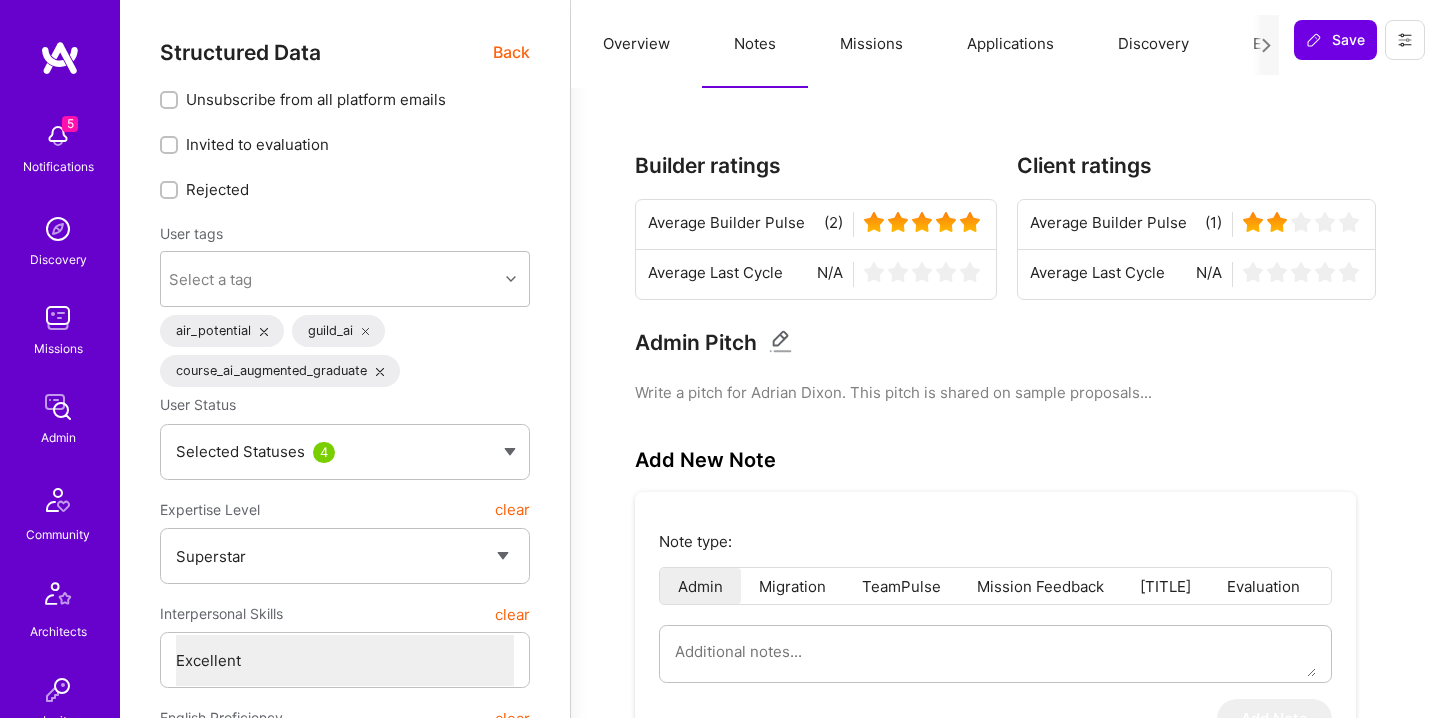 click on "Applications" at bounding box center (1010, 44) 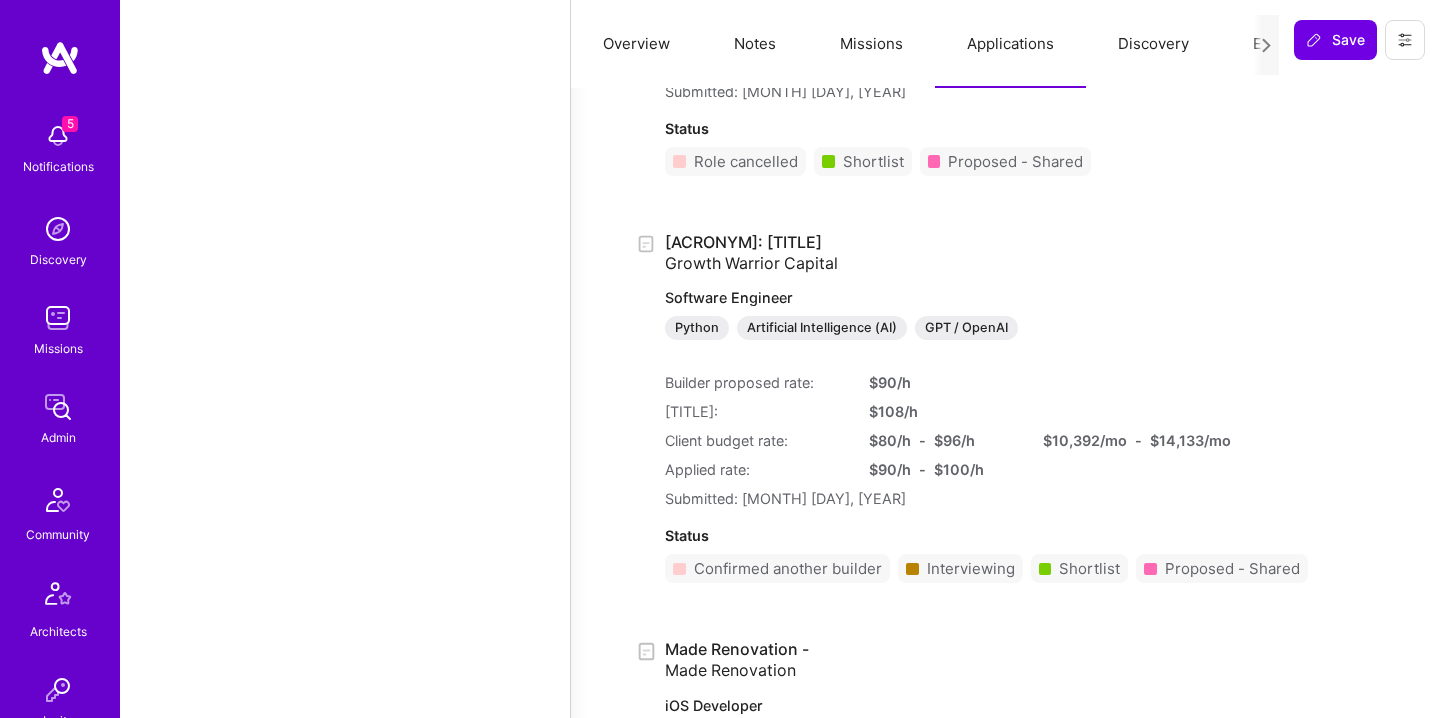 scroll, scrollTop: 3933, scrollLeft: 0, axis: vertical 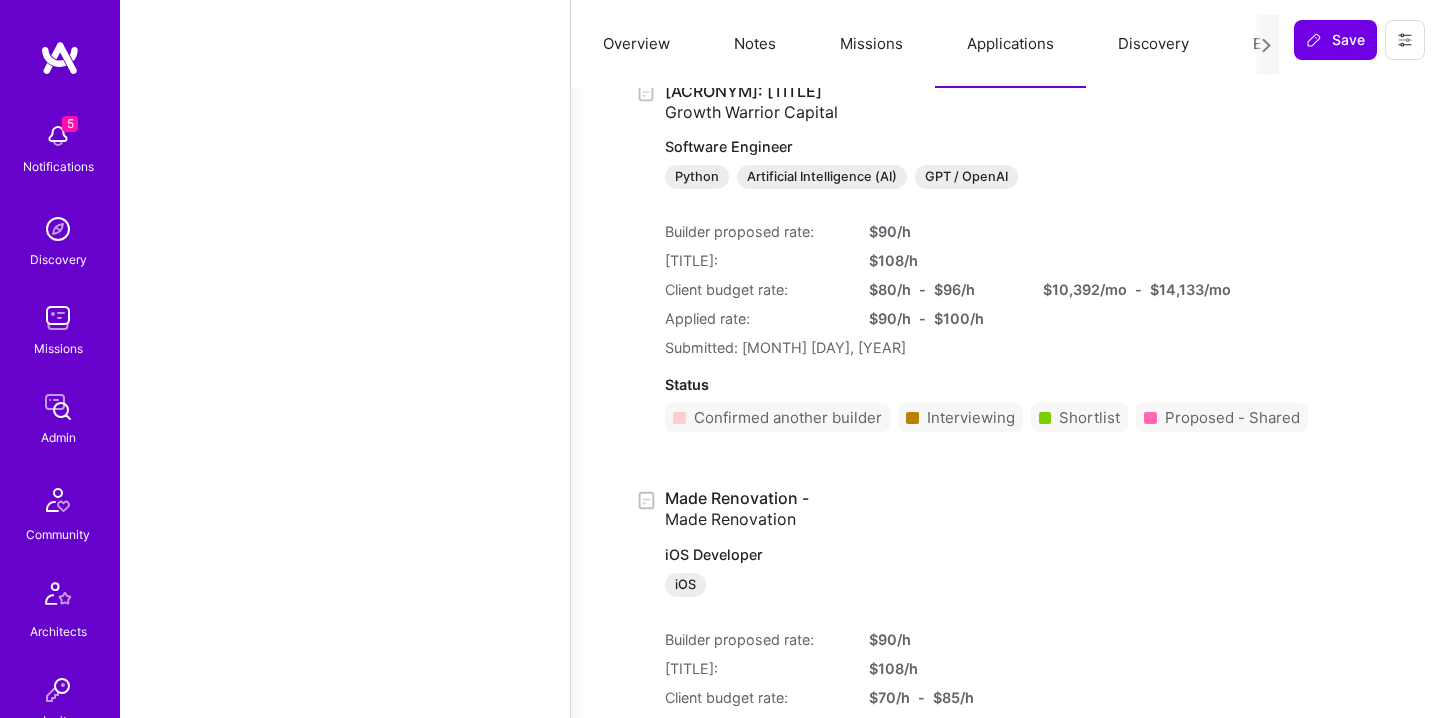 click on "Discovery" at bounding box center [1153, 44] 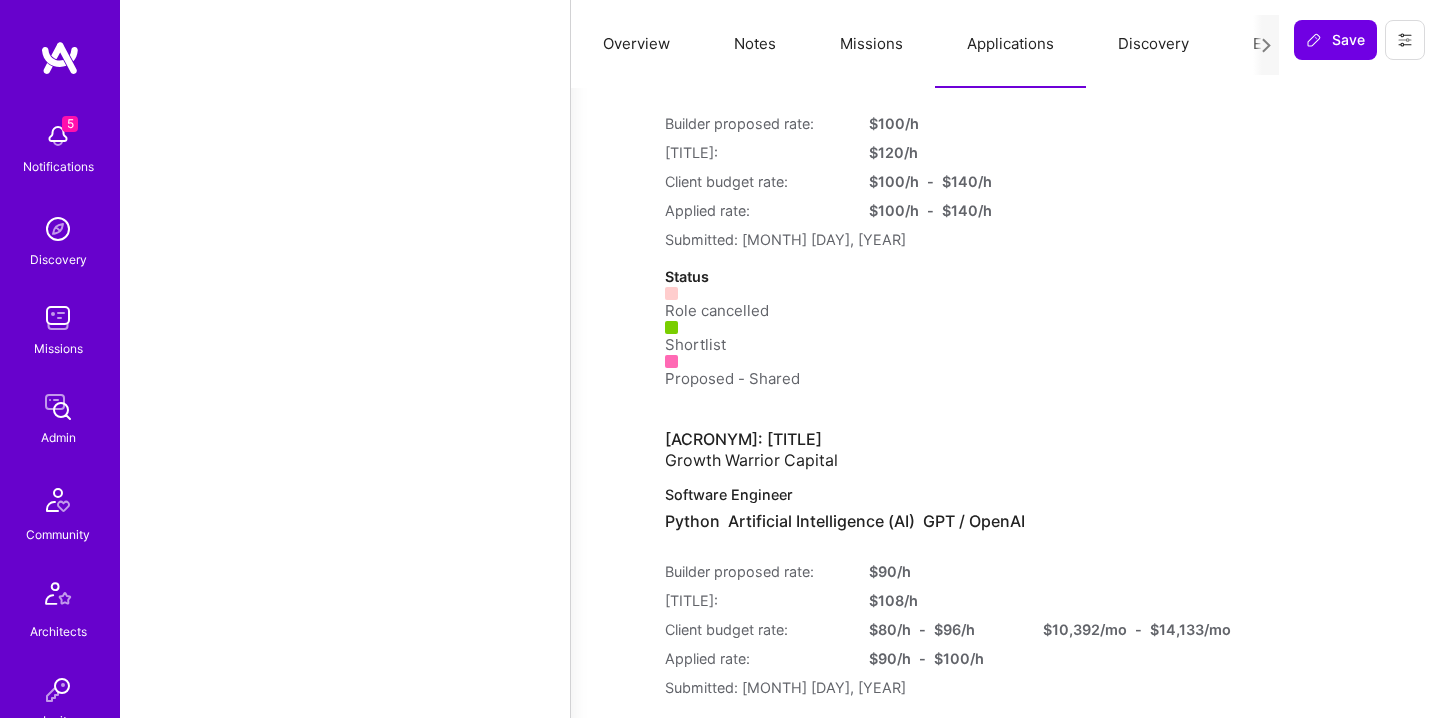 scroll, scrollTop: 2709, scrollLeft: 0, axis: vertical 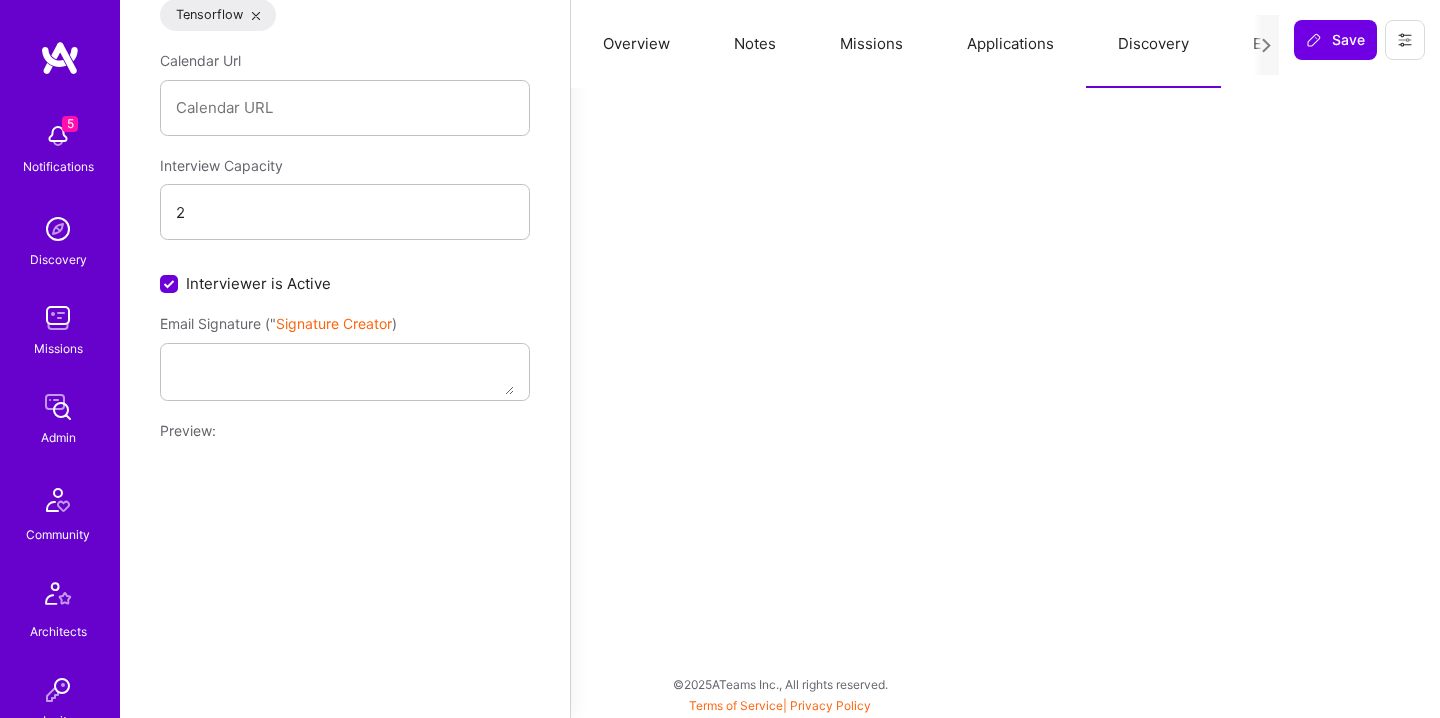 click on "Overview" at bounding box center [636, 44] 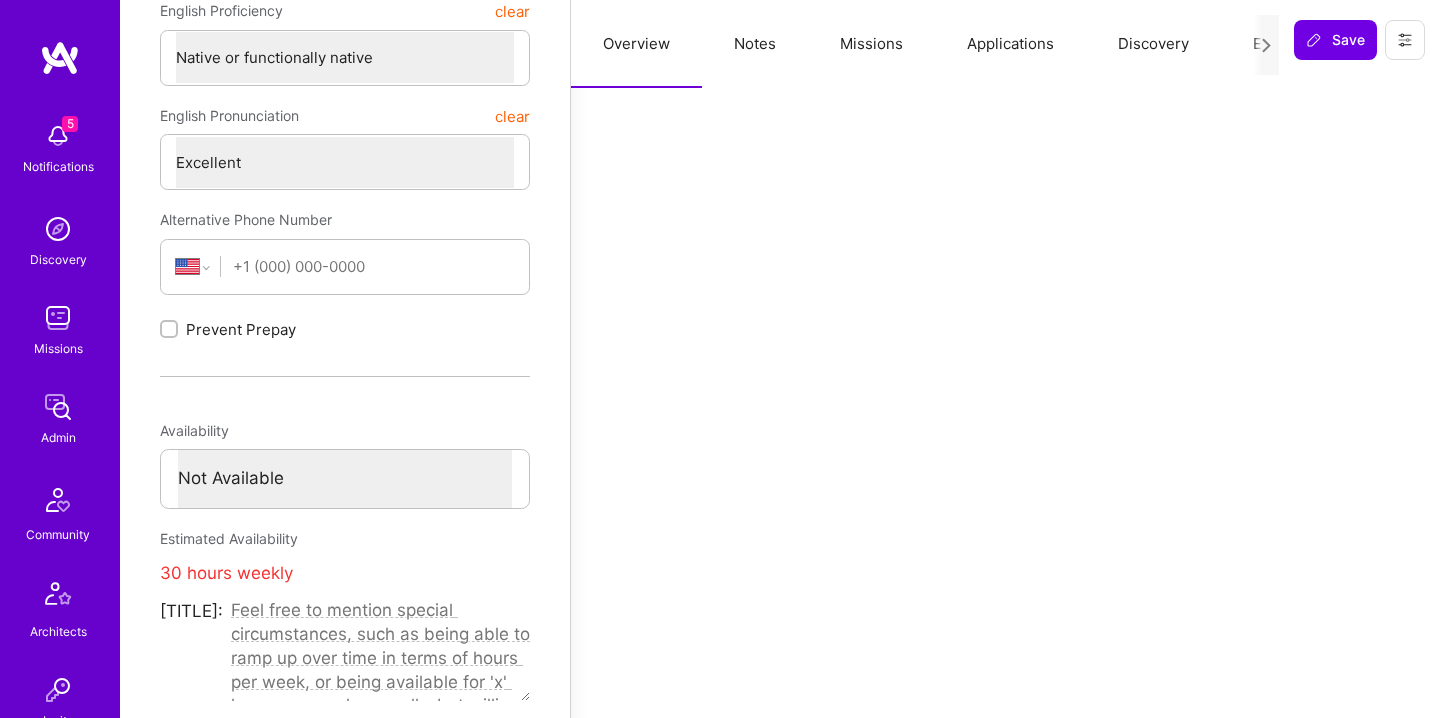 type 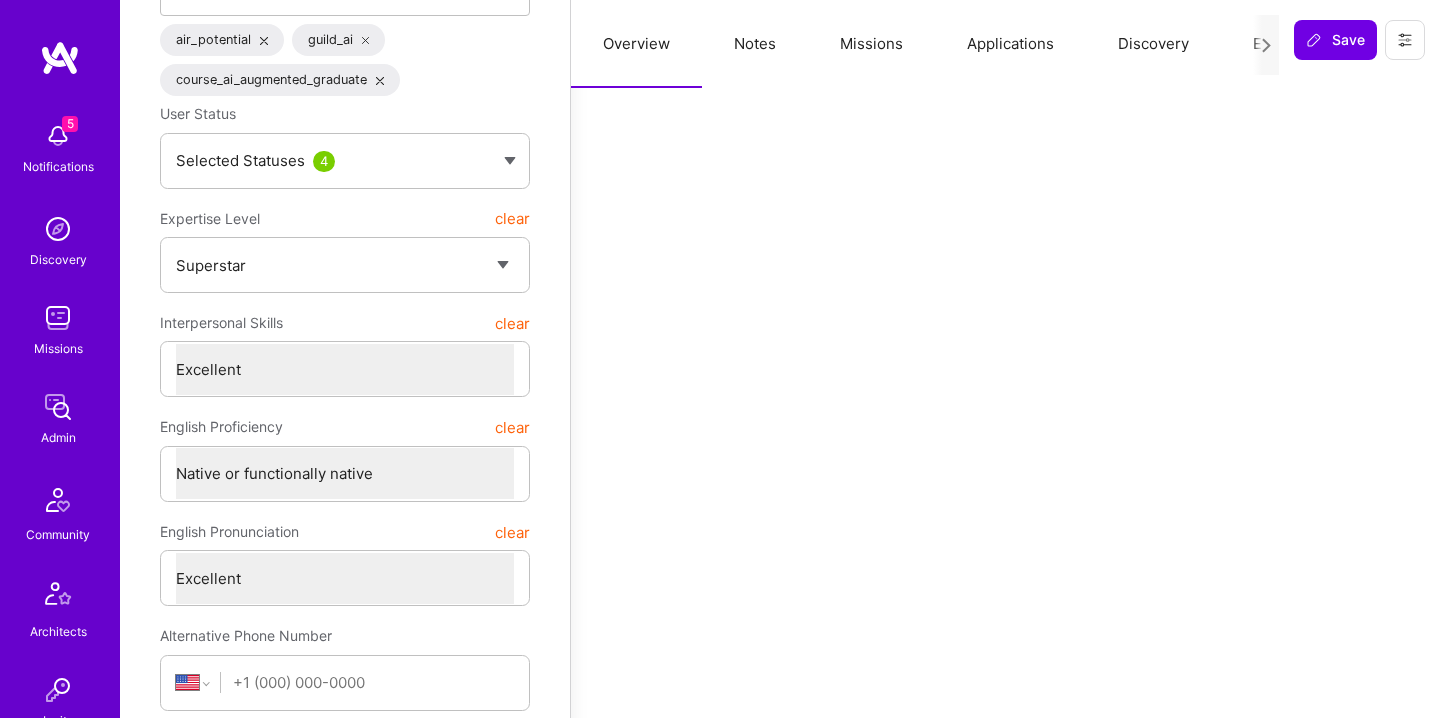 scroll, scrollTop: 289, scrollLeft: 0, axis: vertical 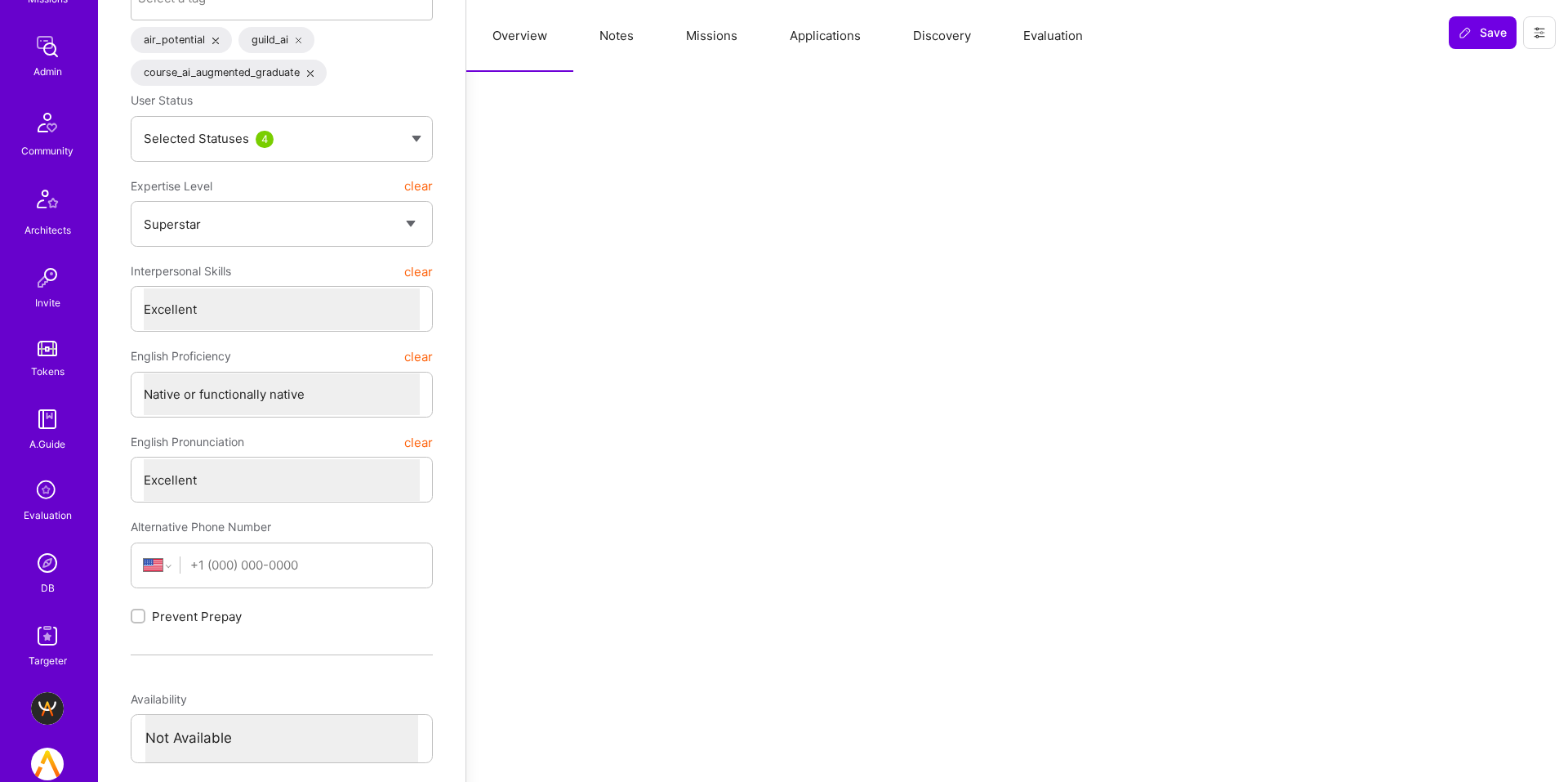 click at bounding box center (47, 563) 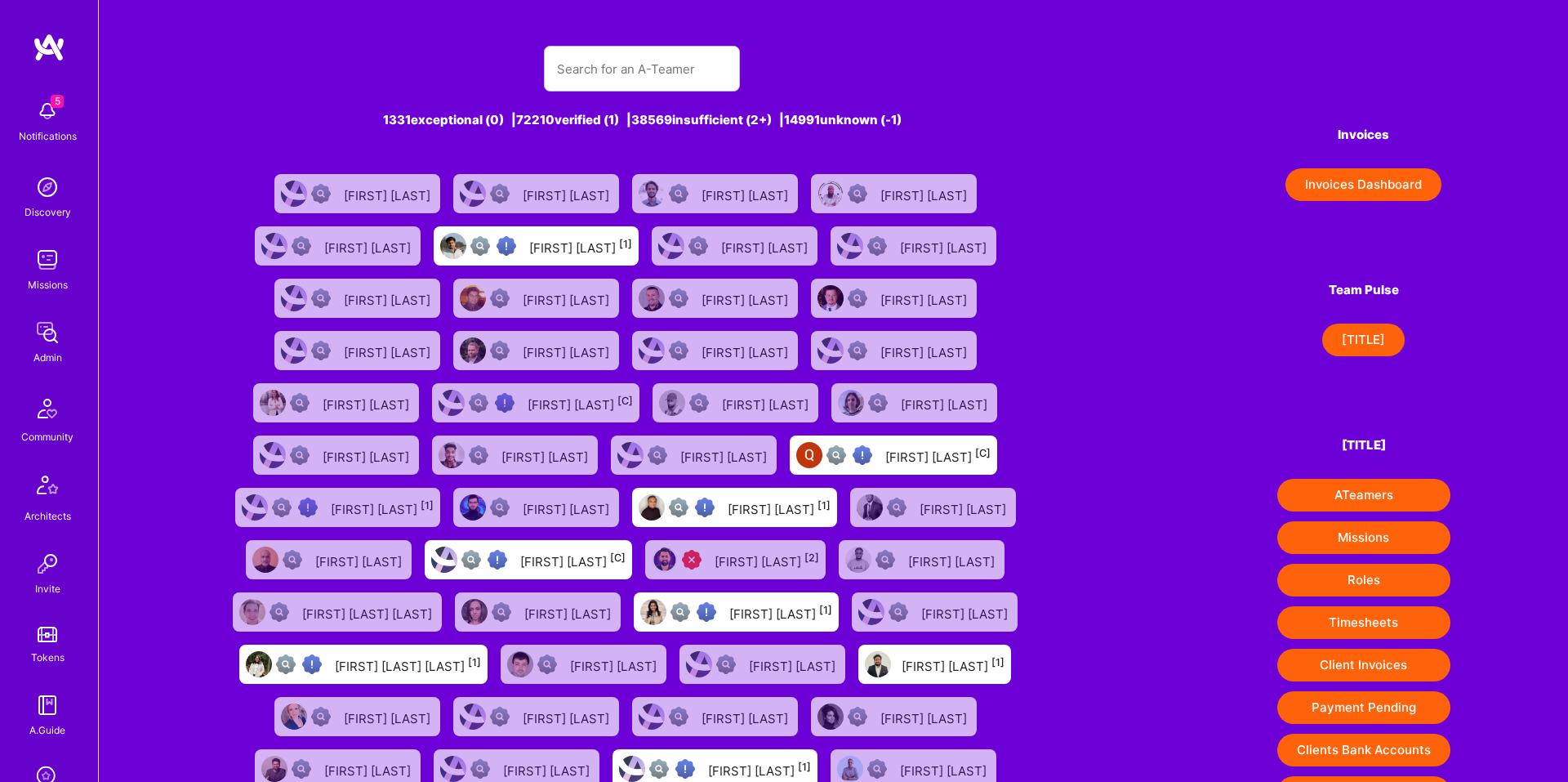 scroll, scrollTop: 144, scrollLeft: 0, axis: vertical 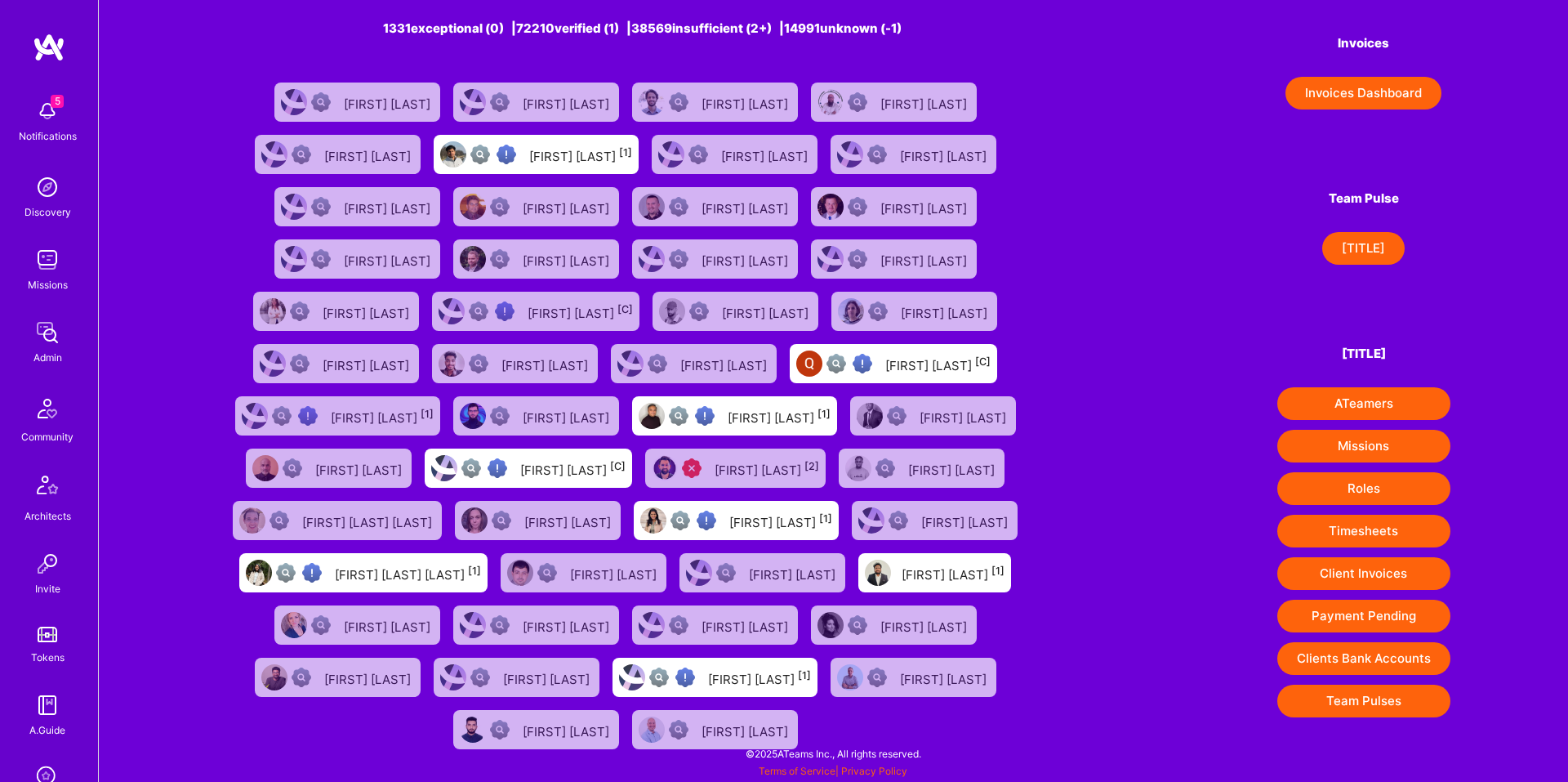 click on "[FIRST] [NUMBER]" at bounding box center (781, 521) 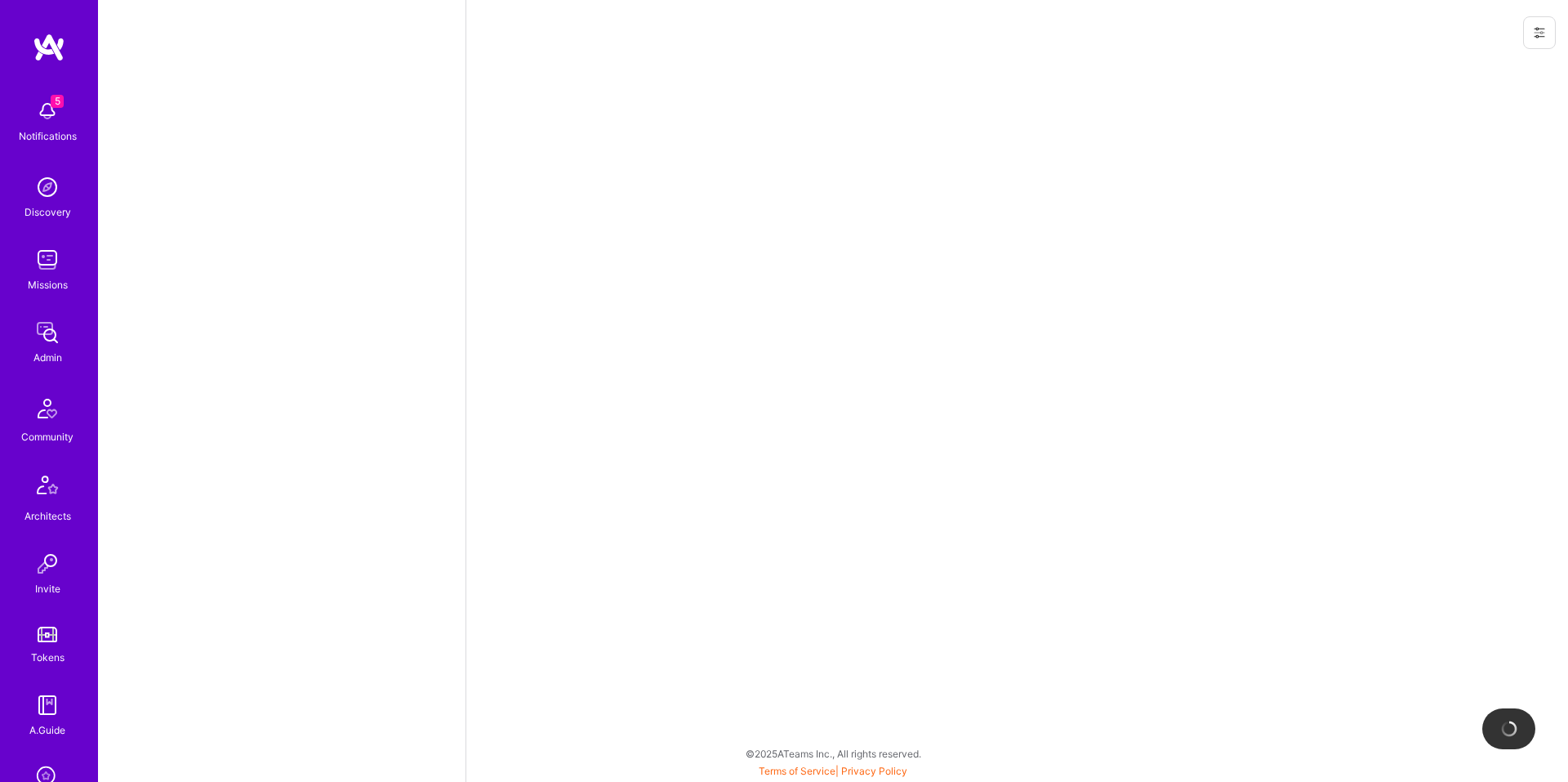 scroll, scrollTop: 0, scrollLeft: 0, axis: both 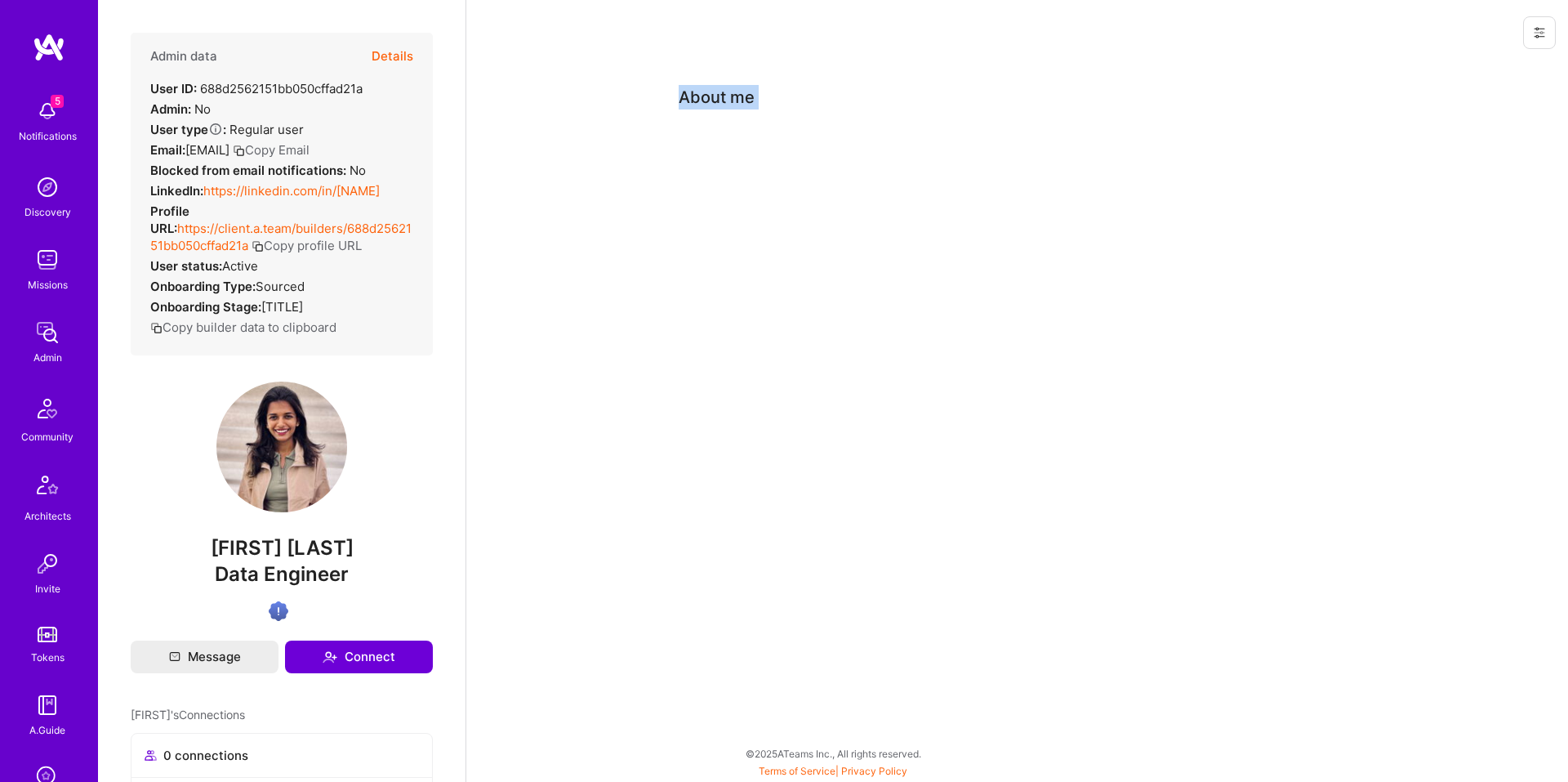 click on "Details" at bounding box center [392, 56] 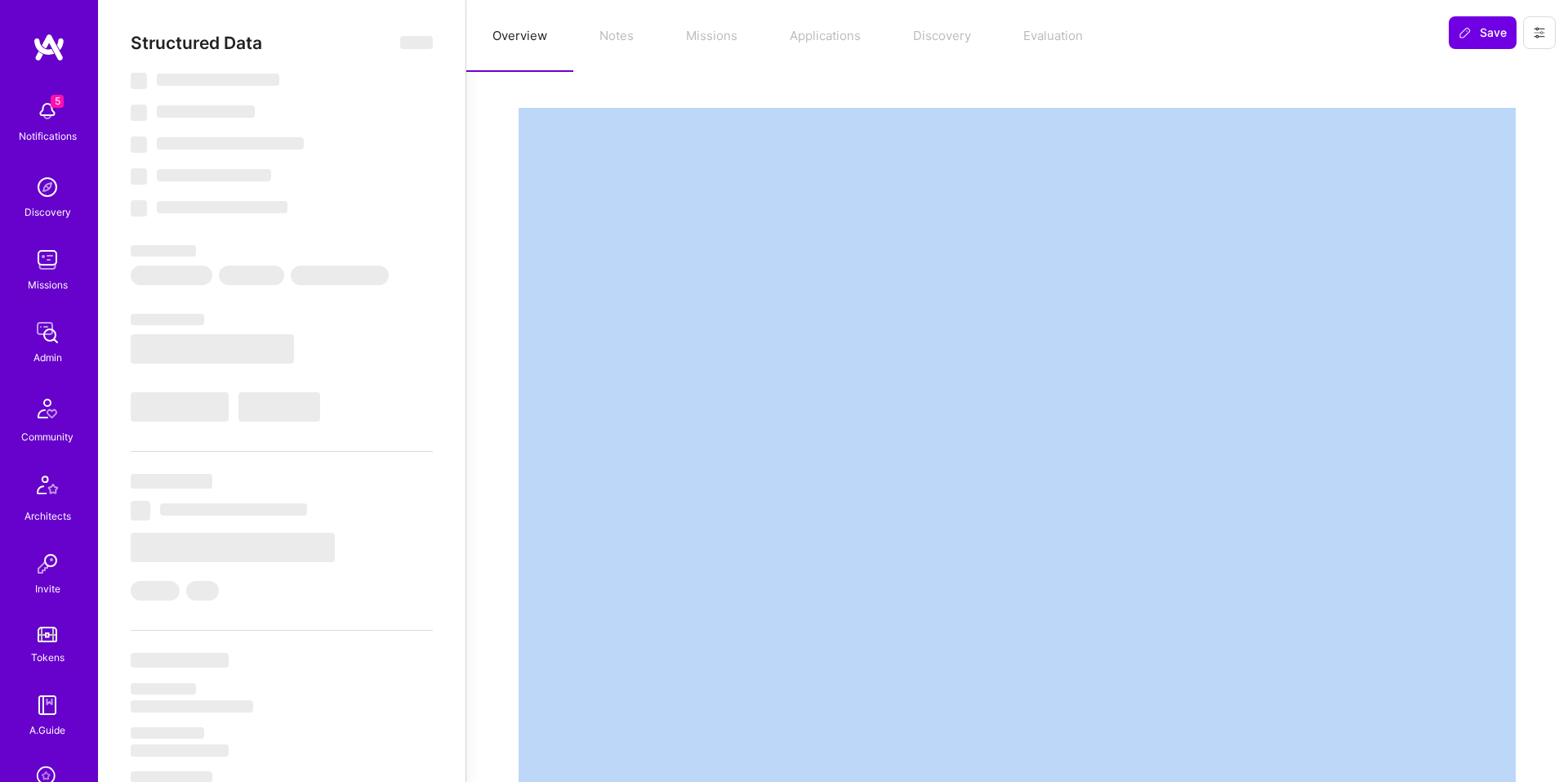 type on "x" 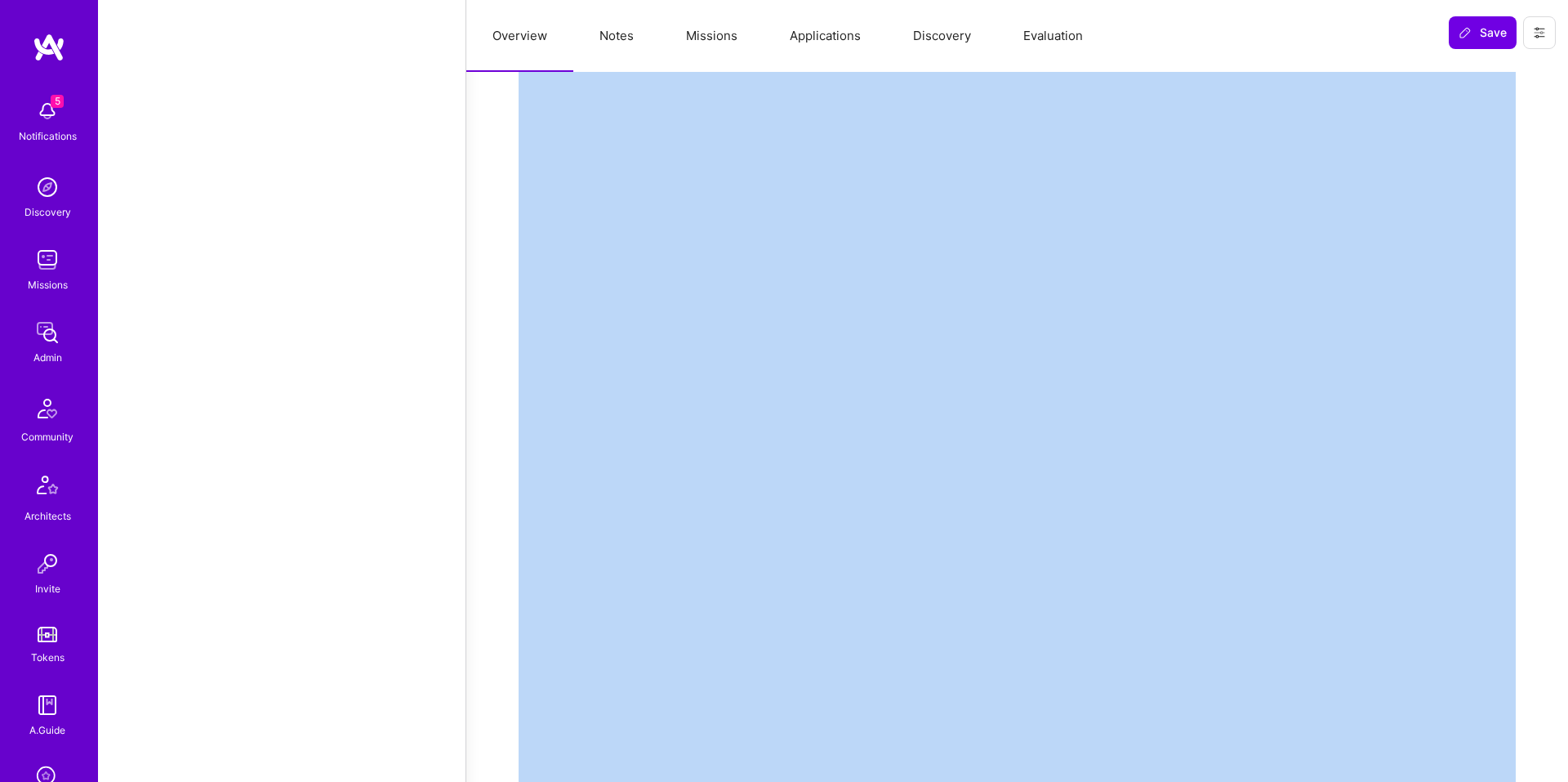 scroll, scrollTop: 0, scrollLeft: 0, axis: both 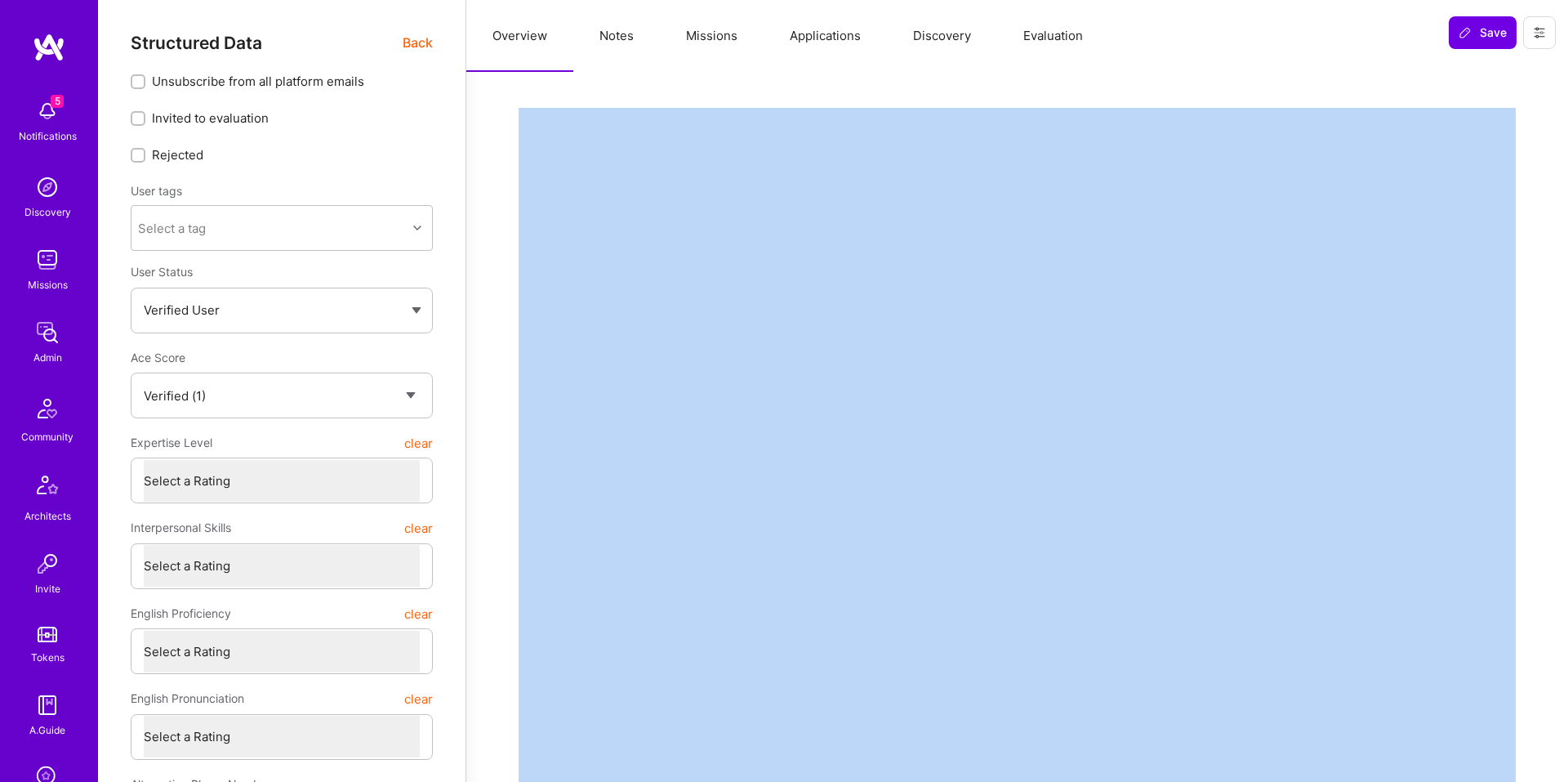 click on "Missions" at bounding box center [711, 36] 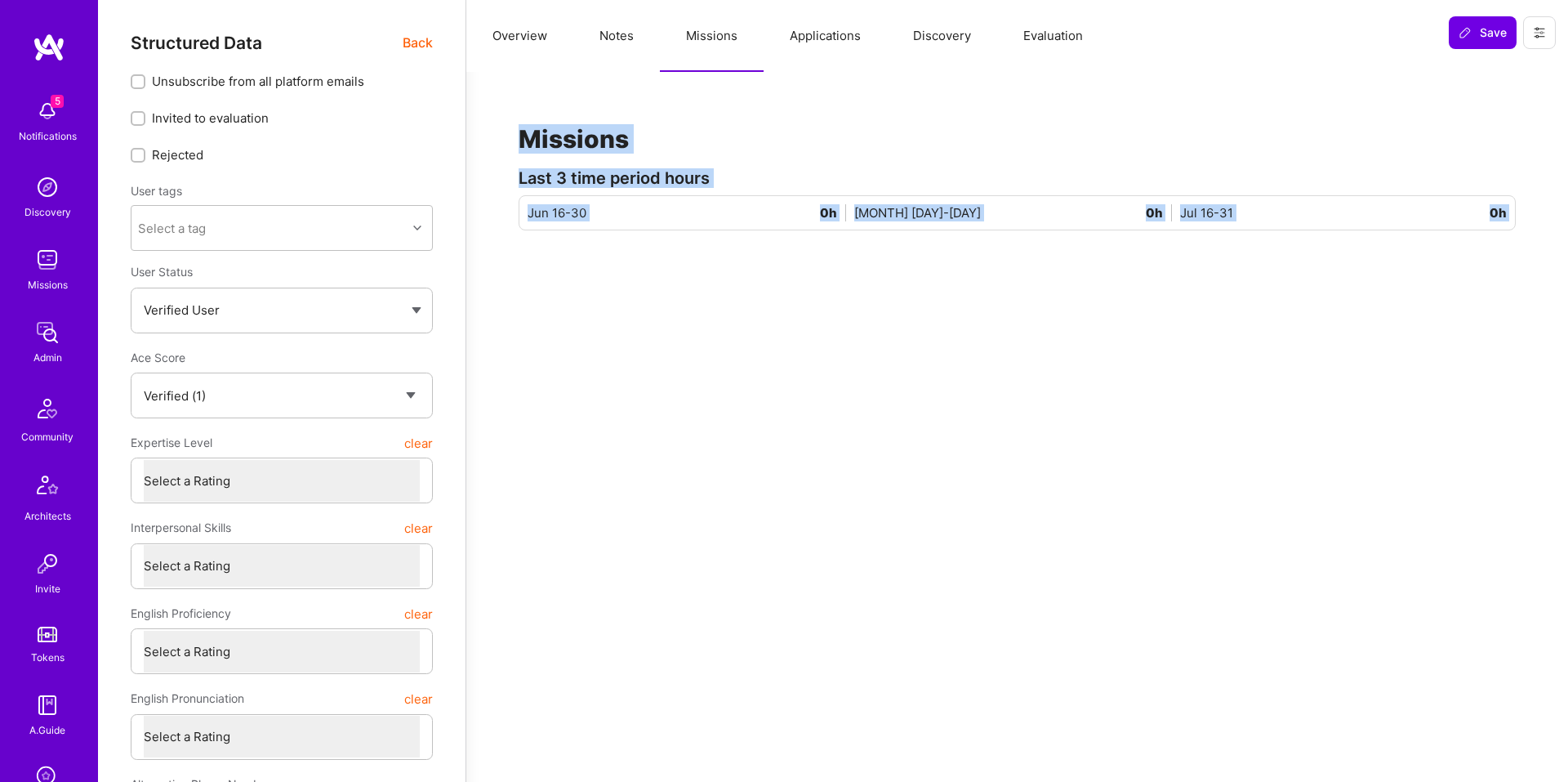 click on "Missions Last 3 time period hours Jun 16-30 0h Jul 1-15 0h Jul 16-31 0h" at bounding box center [1017, 169] 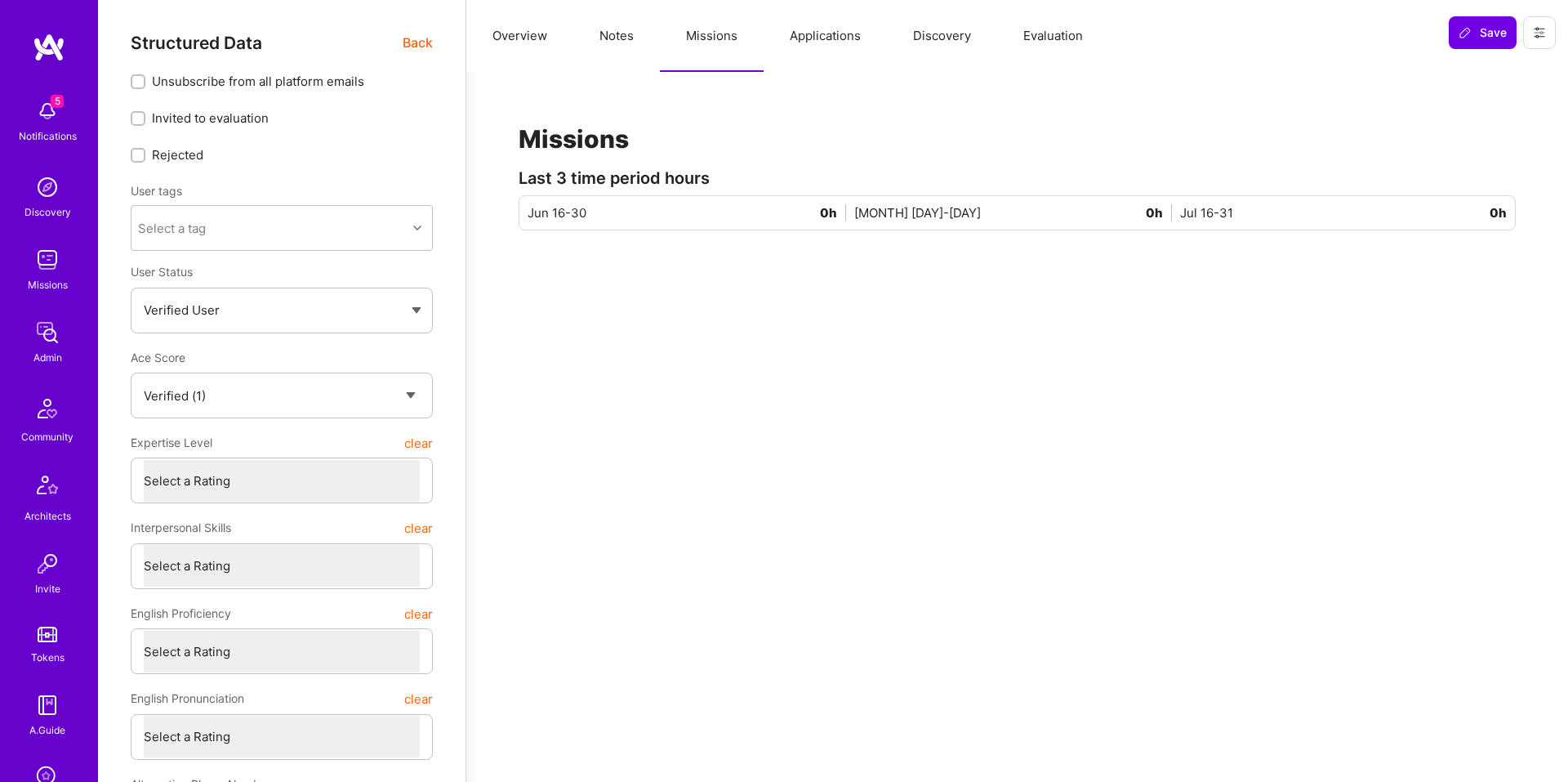 click on "Notes" at bounding box center [617, 36] 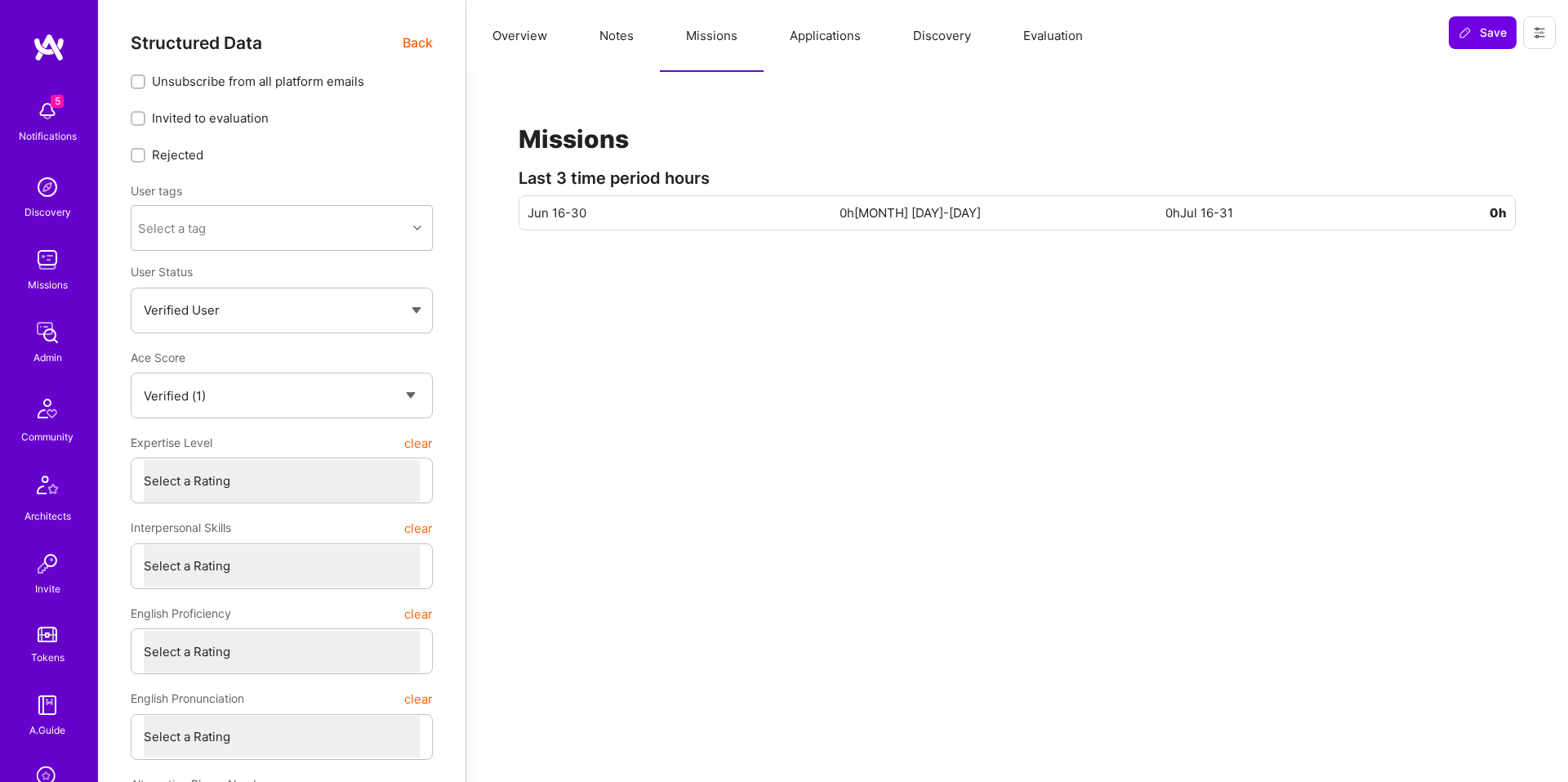 type on "x" 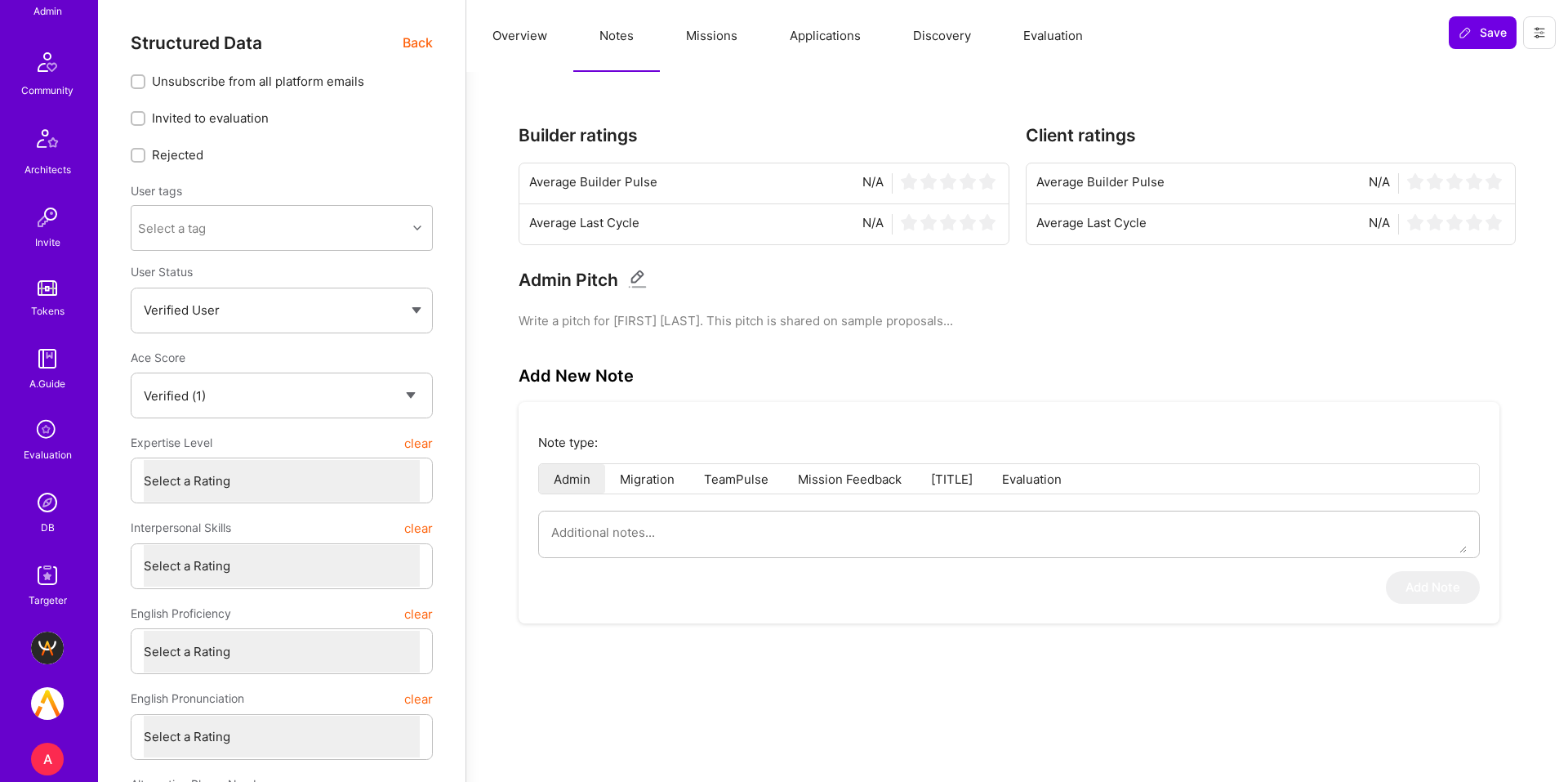 scroll, scrollTop: 357, scrollLeft: 0, axis: vertical 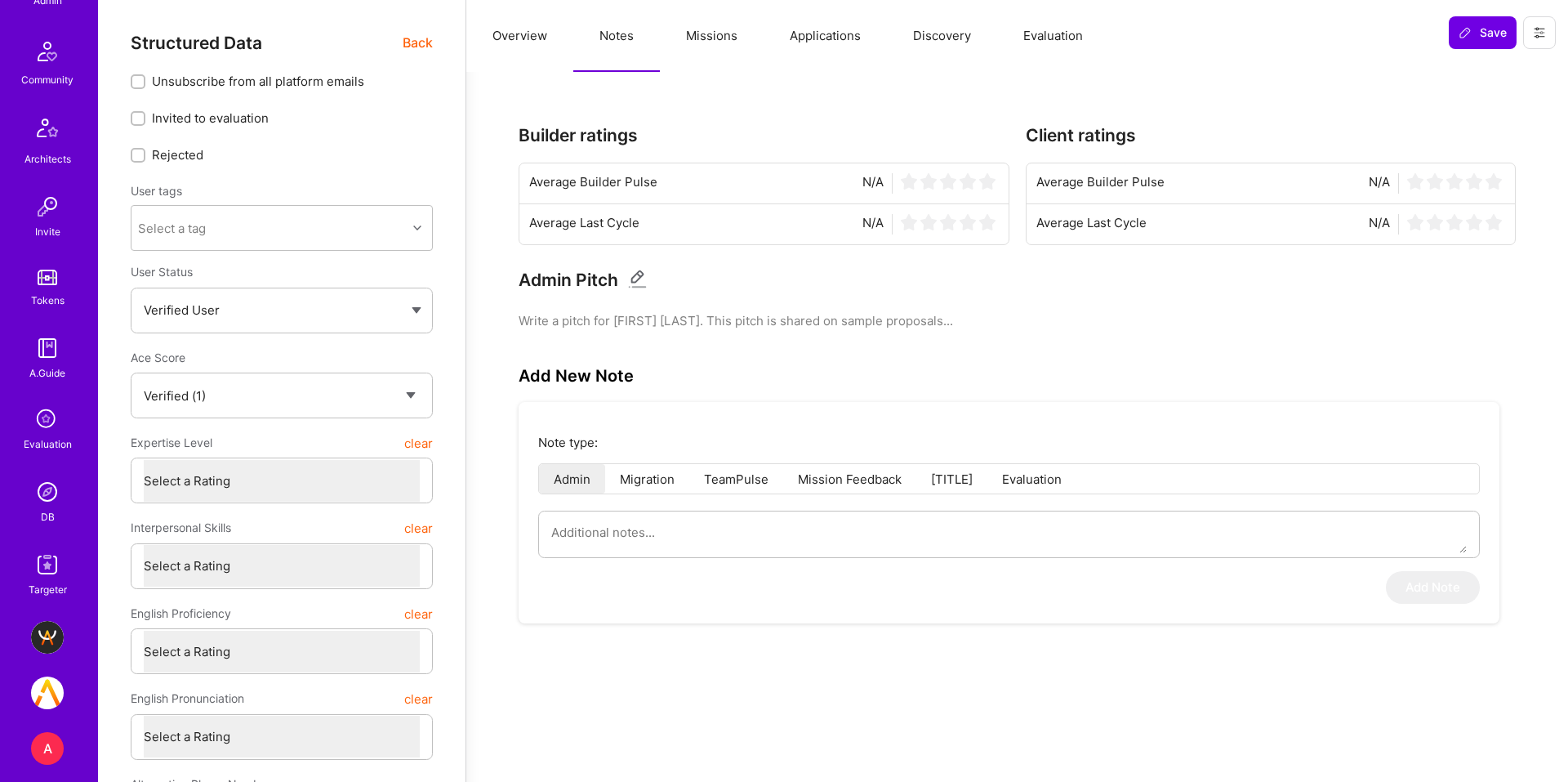 click at bounding box center (47, 492) 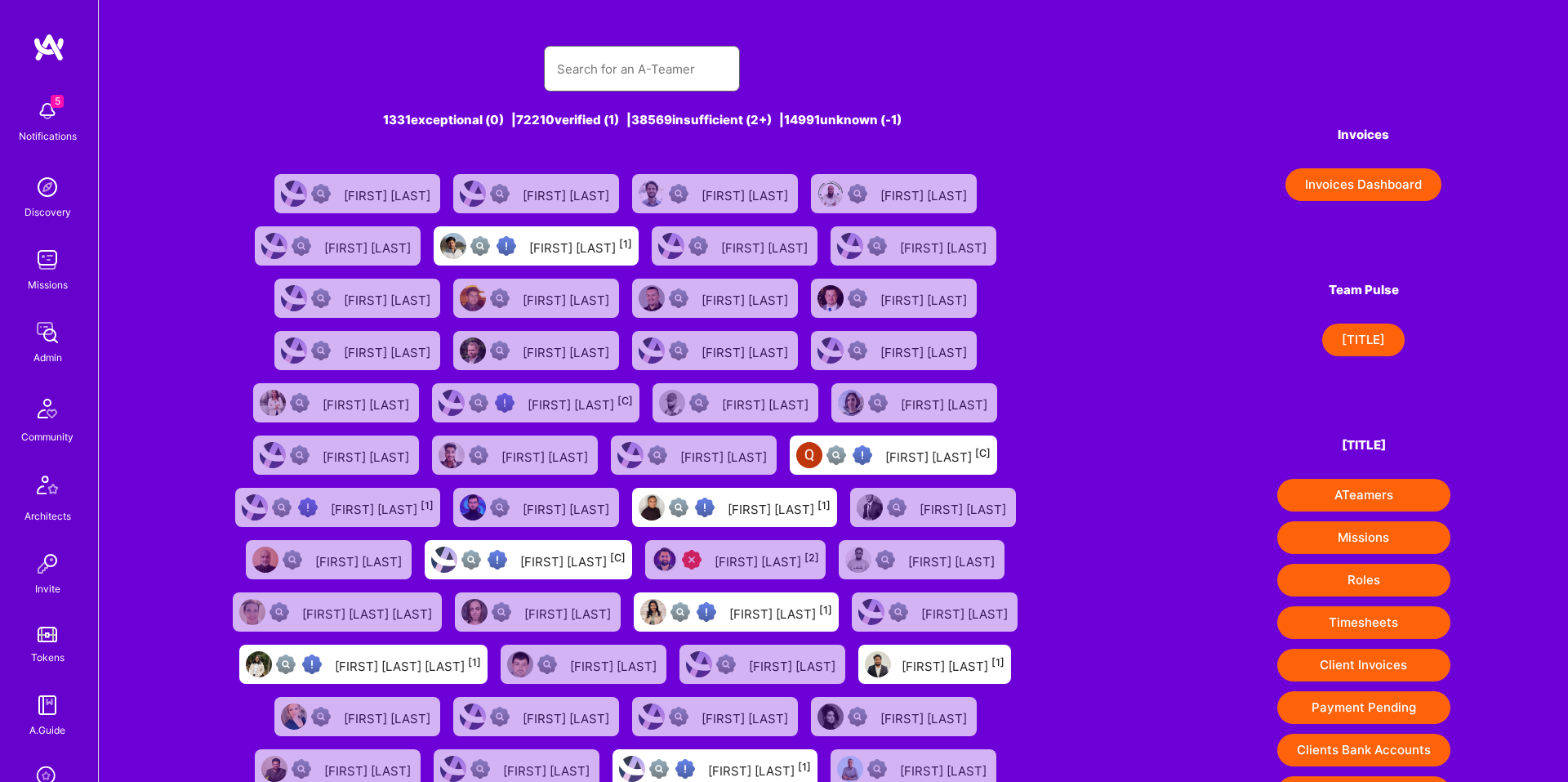 click at bounding box center (642, 69) 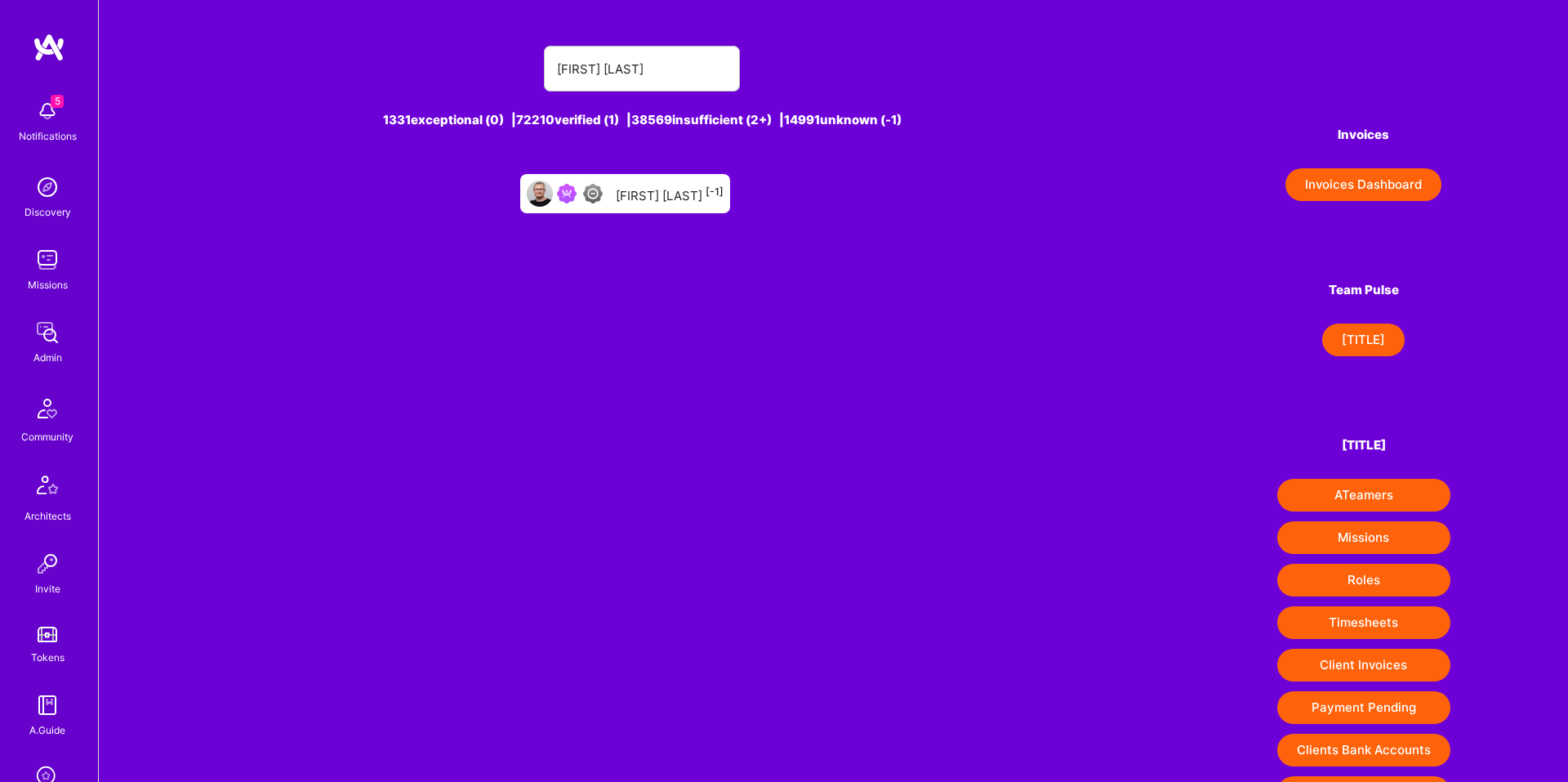 click on "[FIRST] [LAST] [-1]" at bounding box center [625, 194] 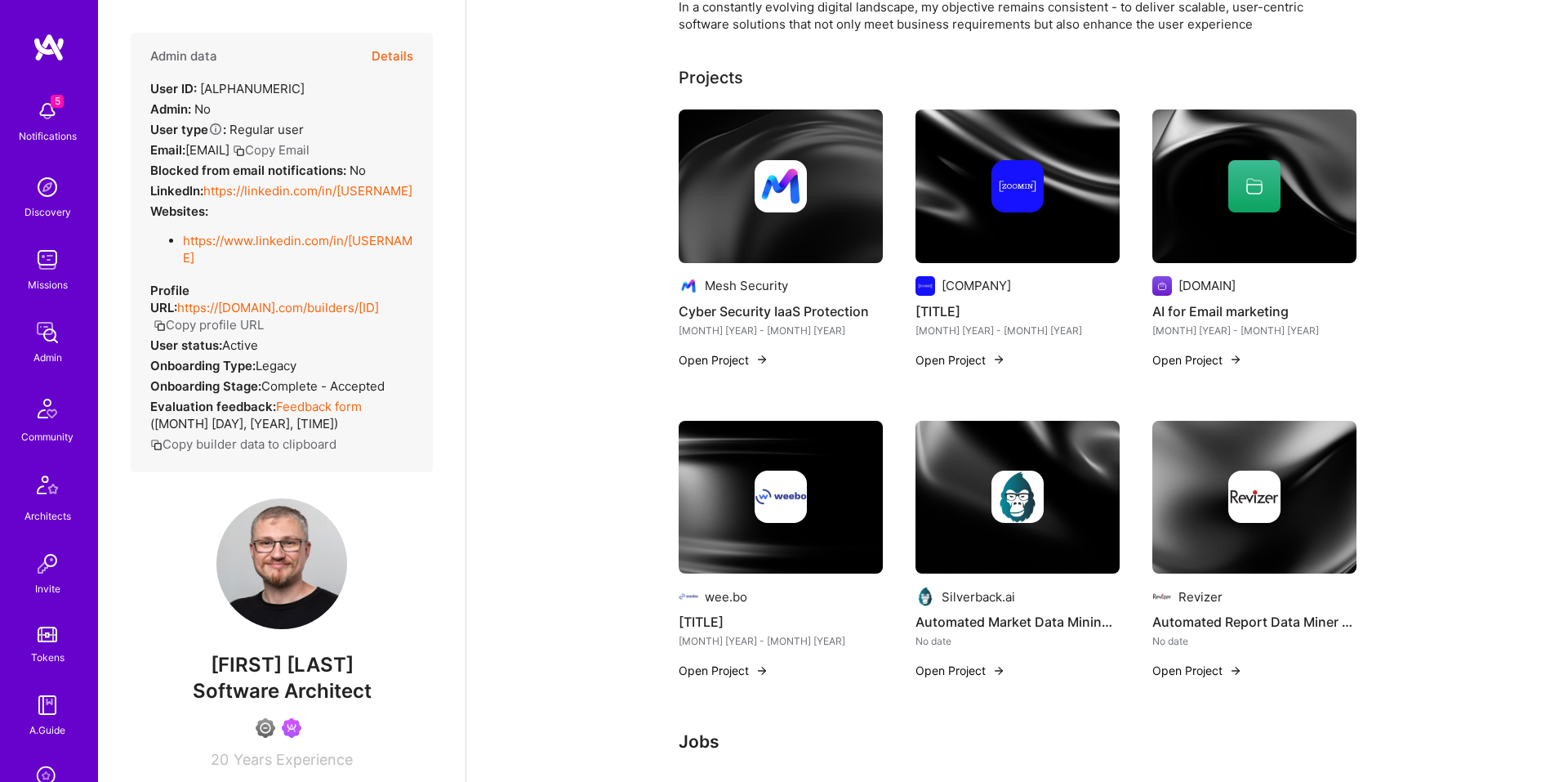 scroll, scrollTop: 301, scrollLeft: 0, axis: vertical 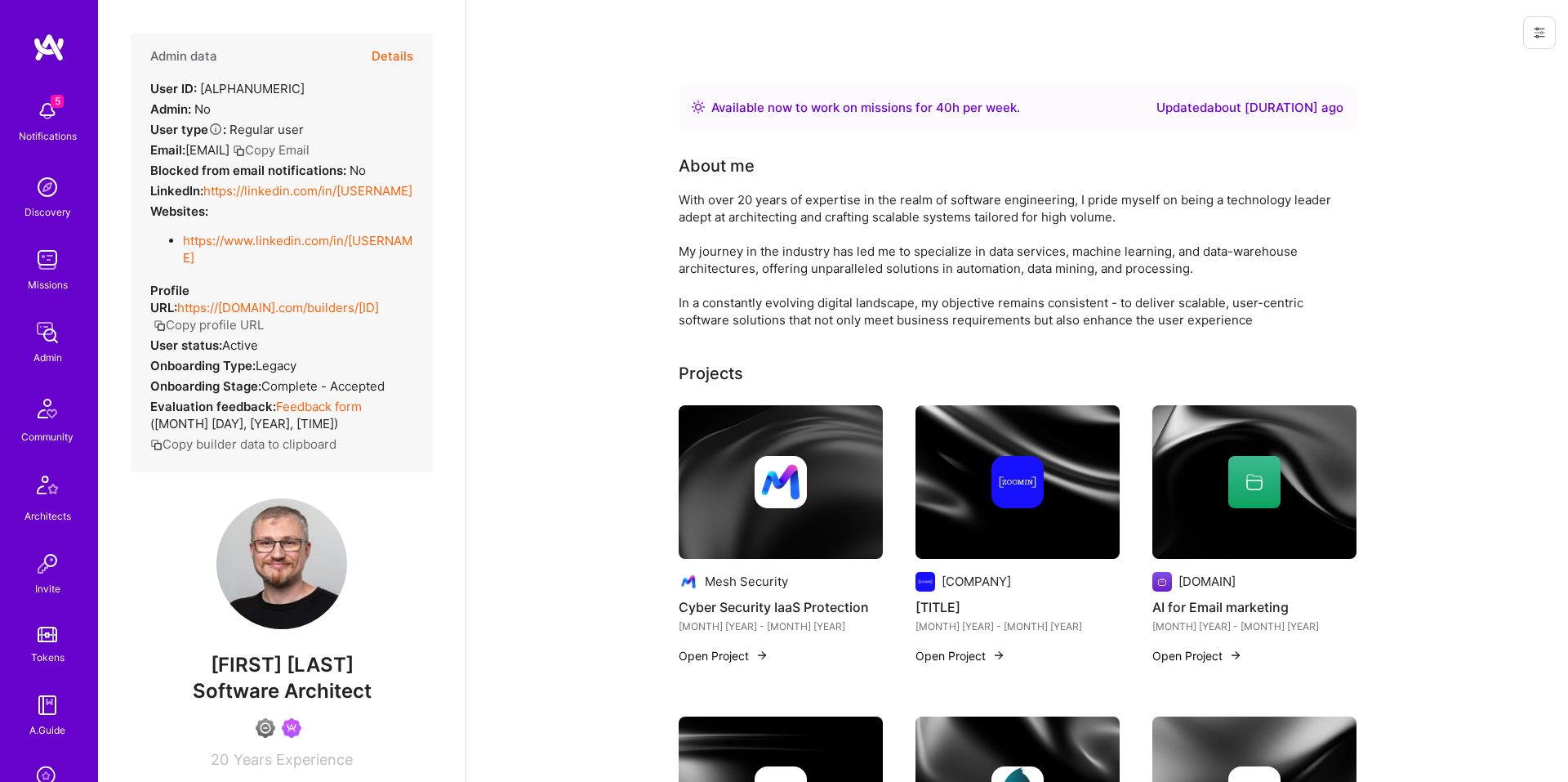 click on "Details" at bounding box center [392, 56] 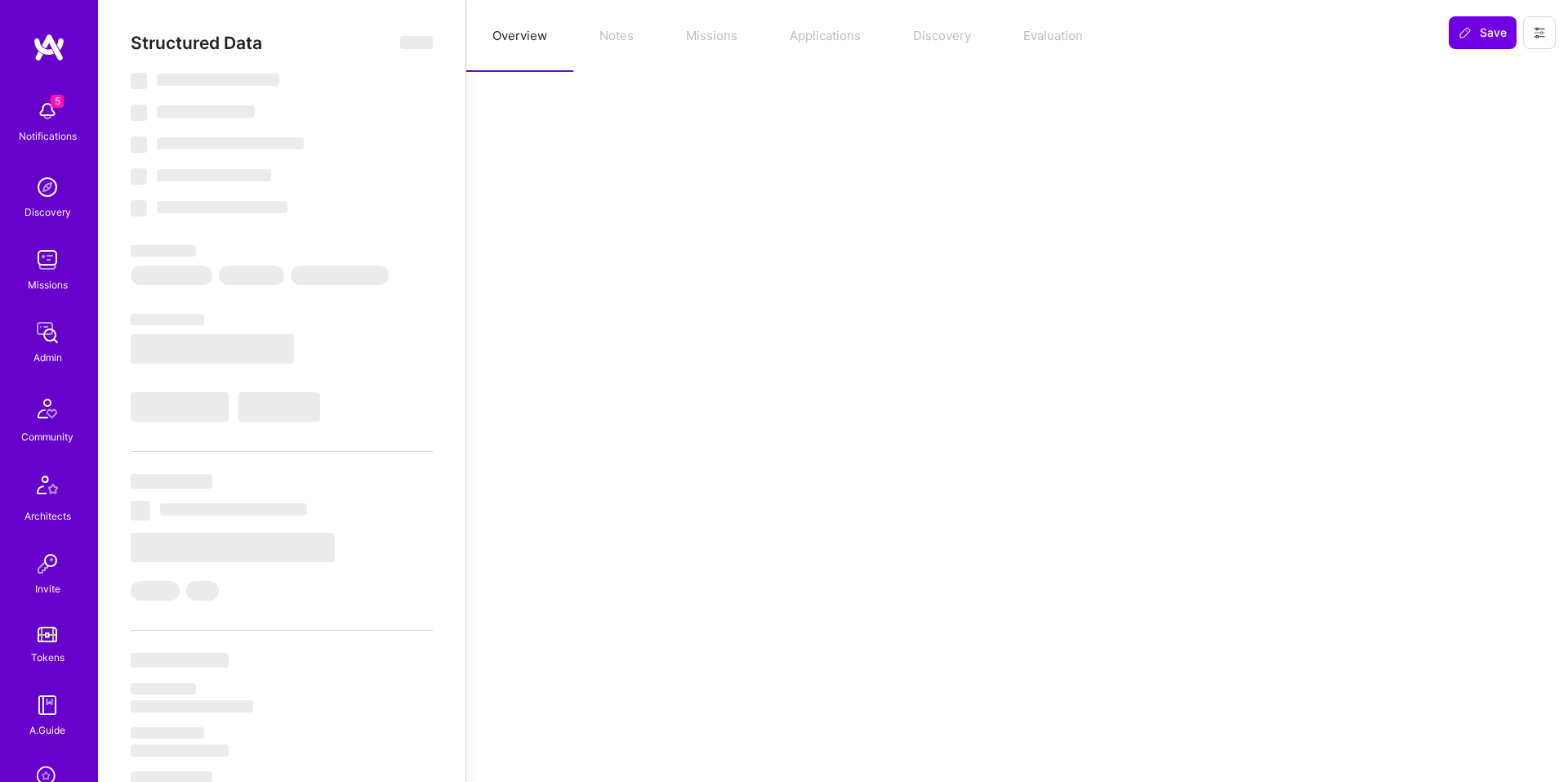 type on "x" 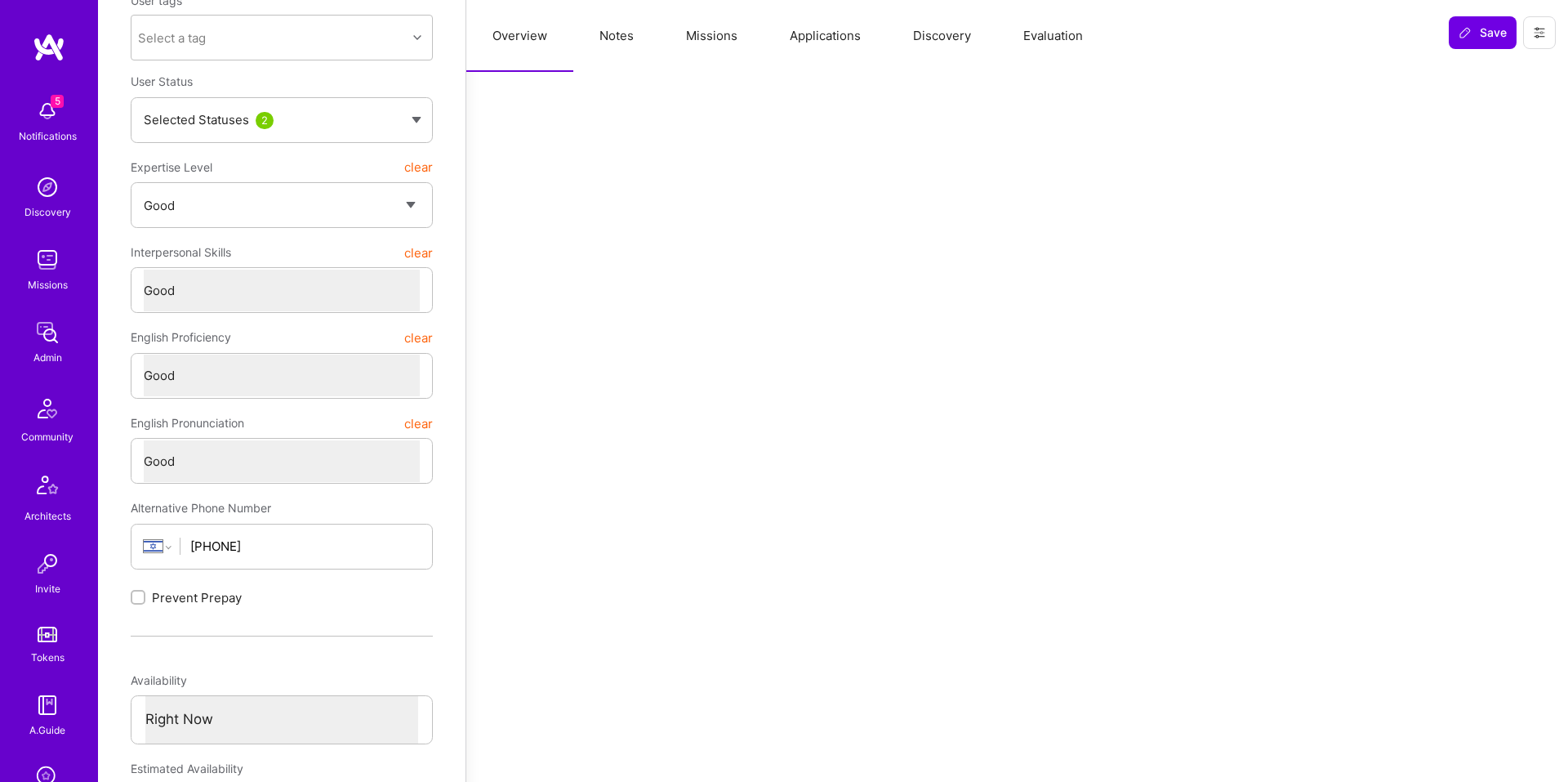 scroll, scrollTop: 0, scrollLeft: 0, axis: both 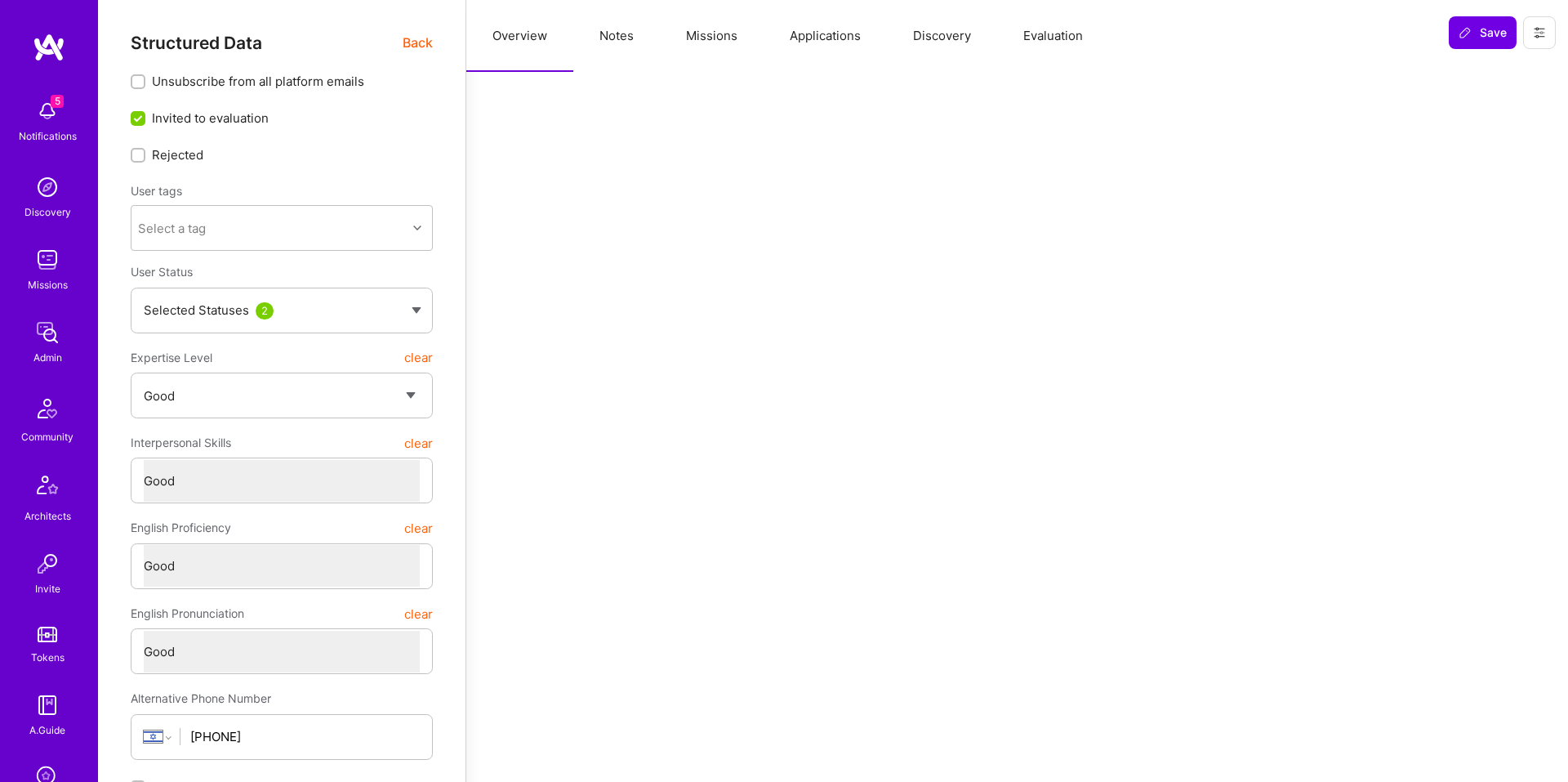 click on "Notes" at bounding box center (617, 36) 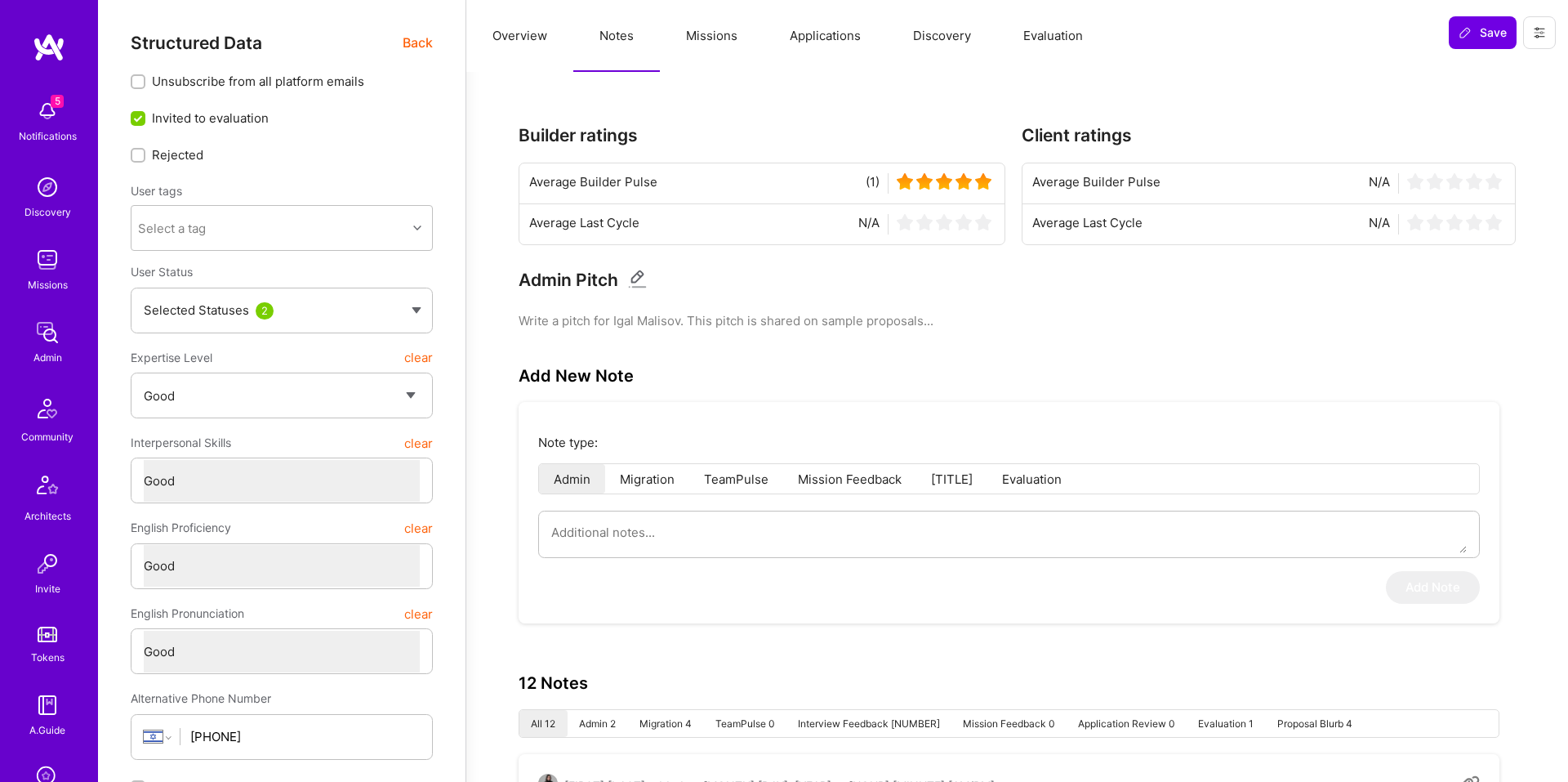 click on "Missions" at bounding box center (711, 36) 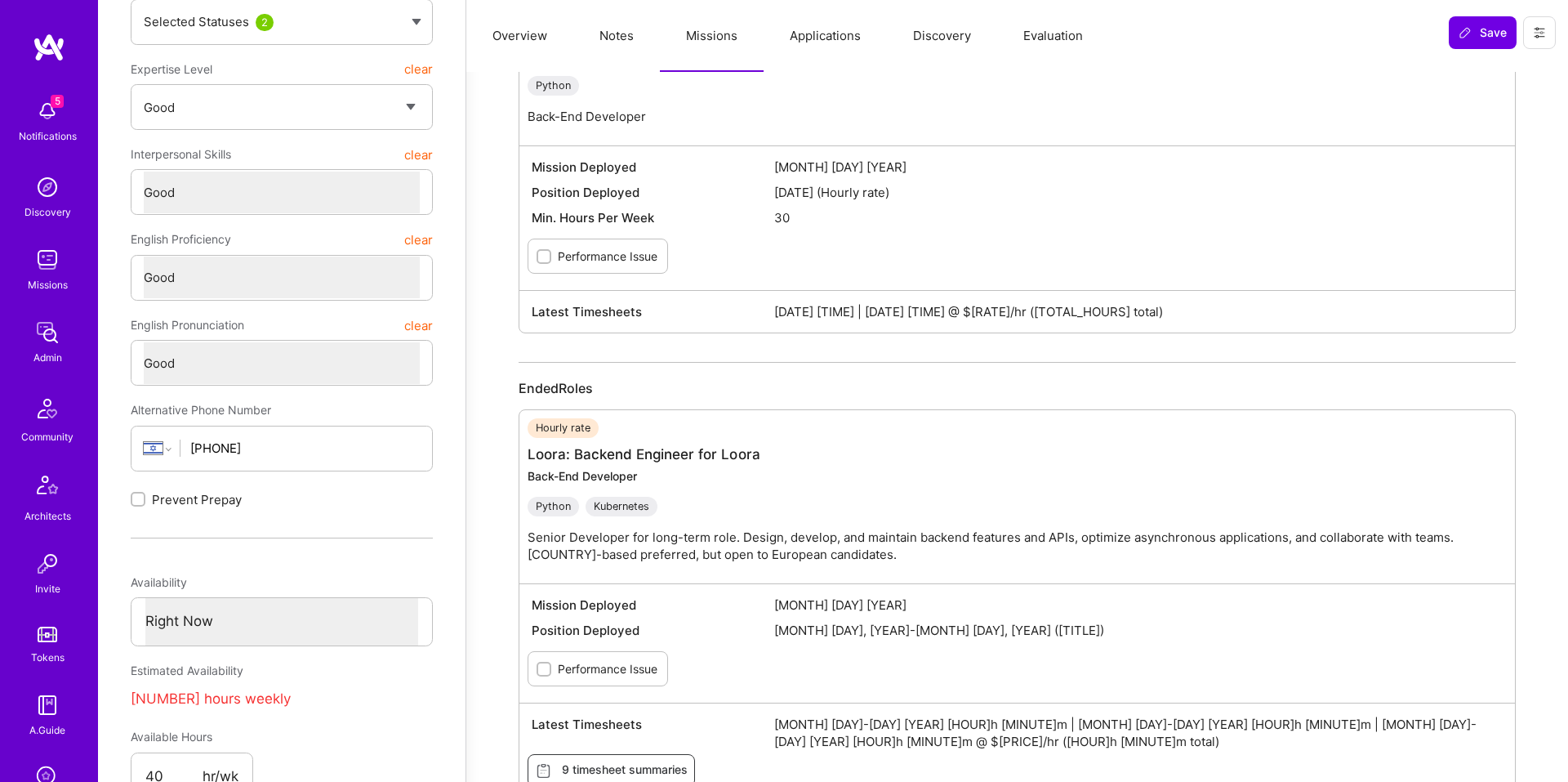 scroll, scrollTop: 631, scrollLeft: 0, axis: vertical 